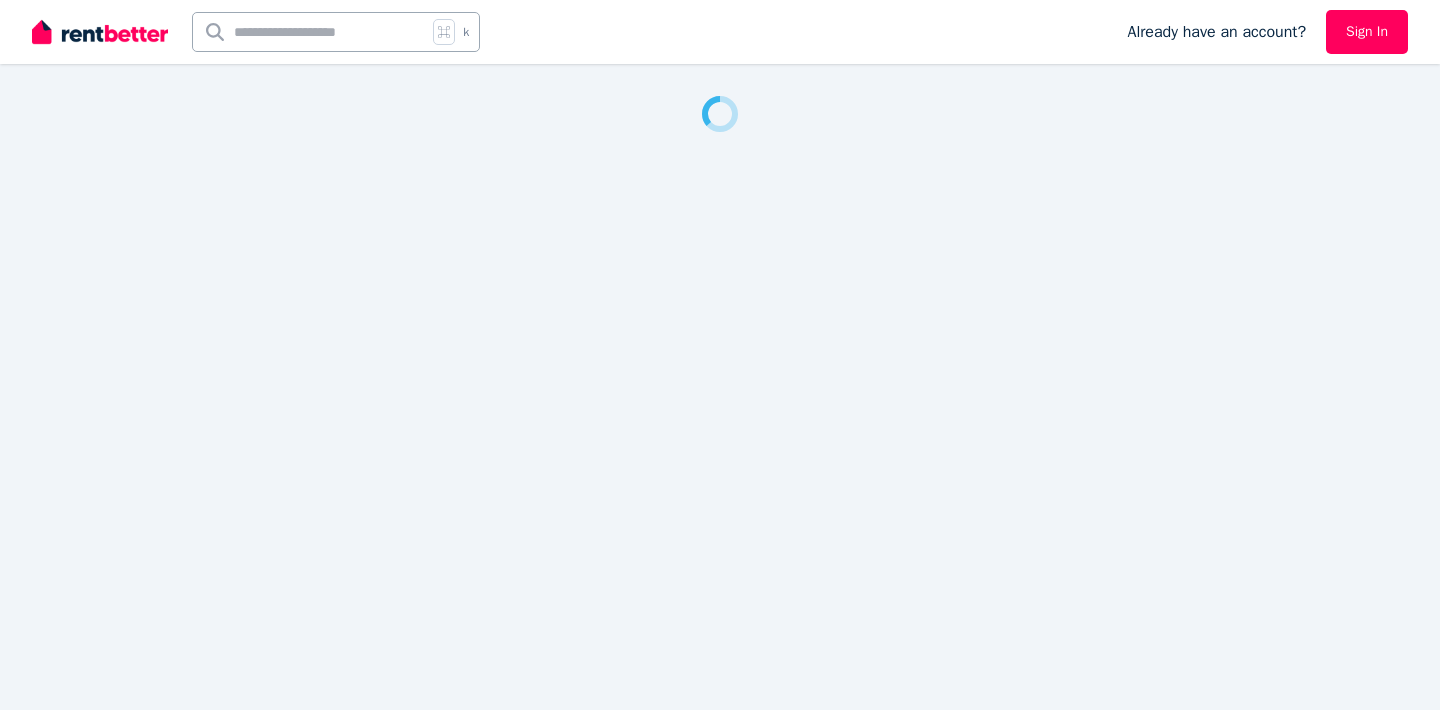 scroll, scrollTop: 0, scrollLeft: 0, axis: both 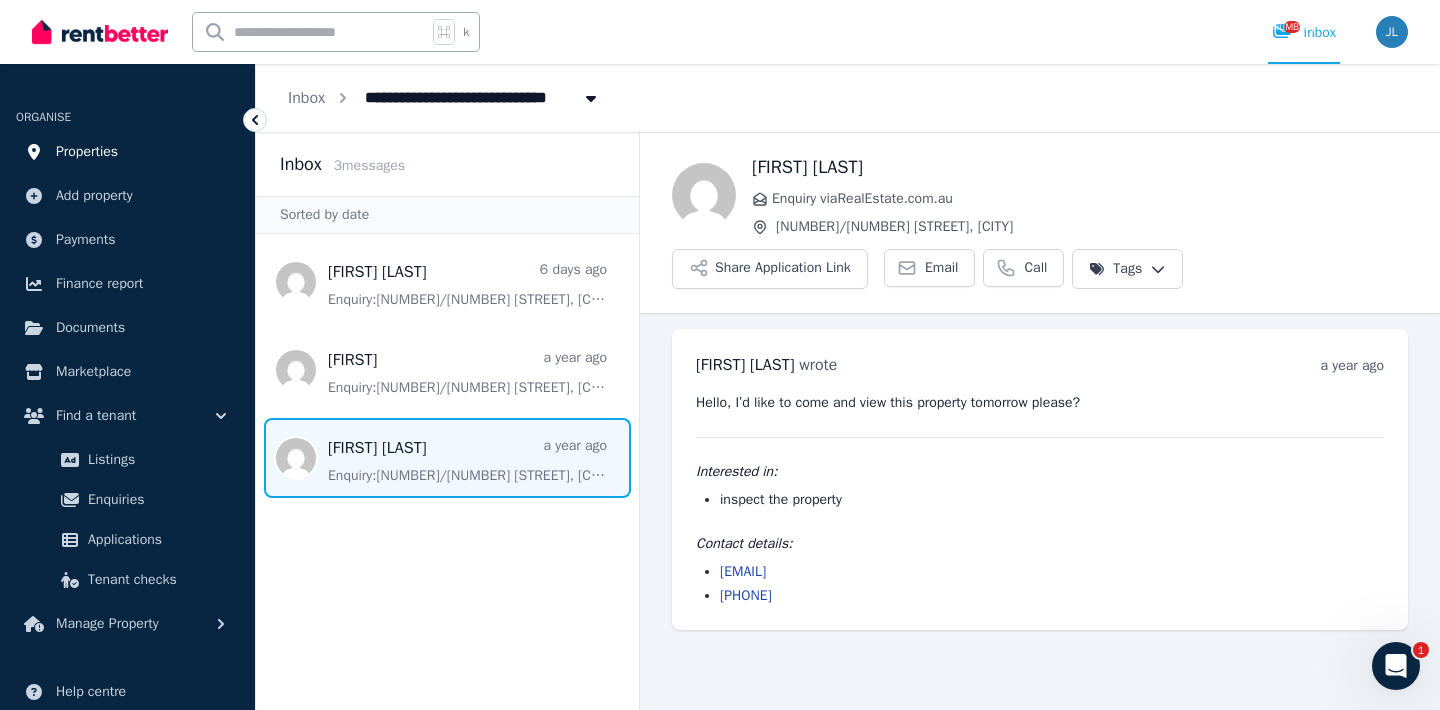 click on "Properties" at bounding box center (127, 152) 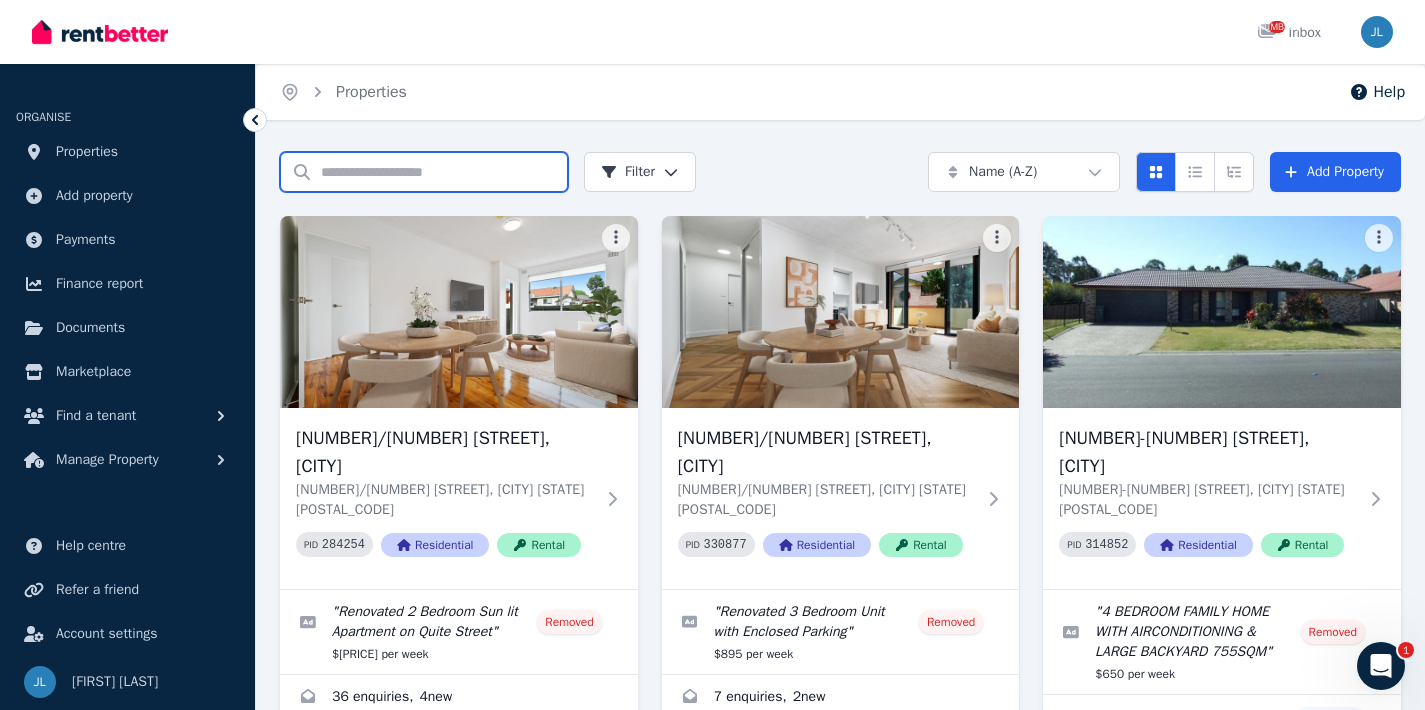 click on "Search properties" at bounding box center (424, 172) 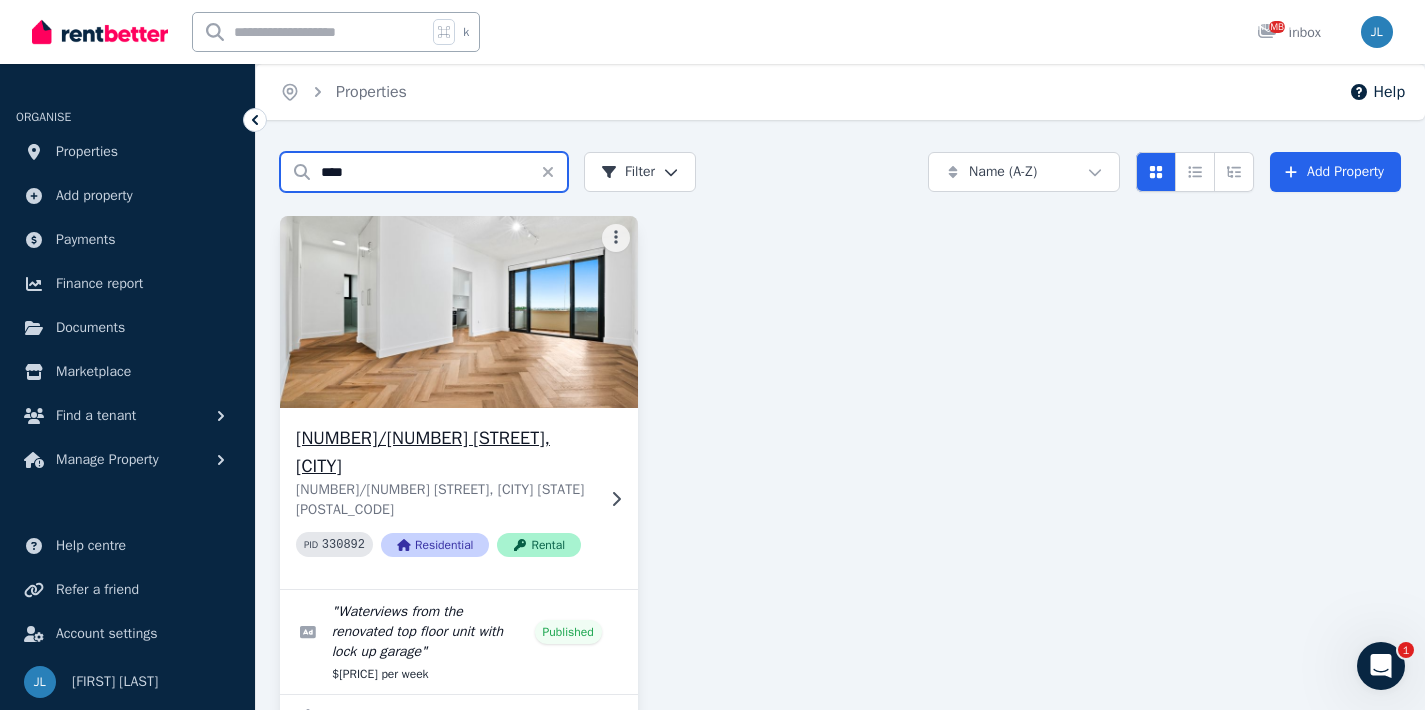 type on "****" 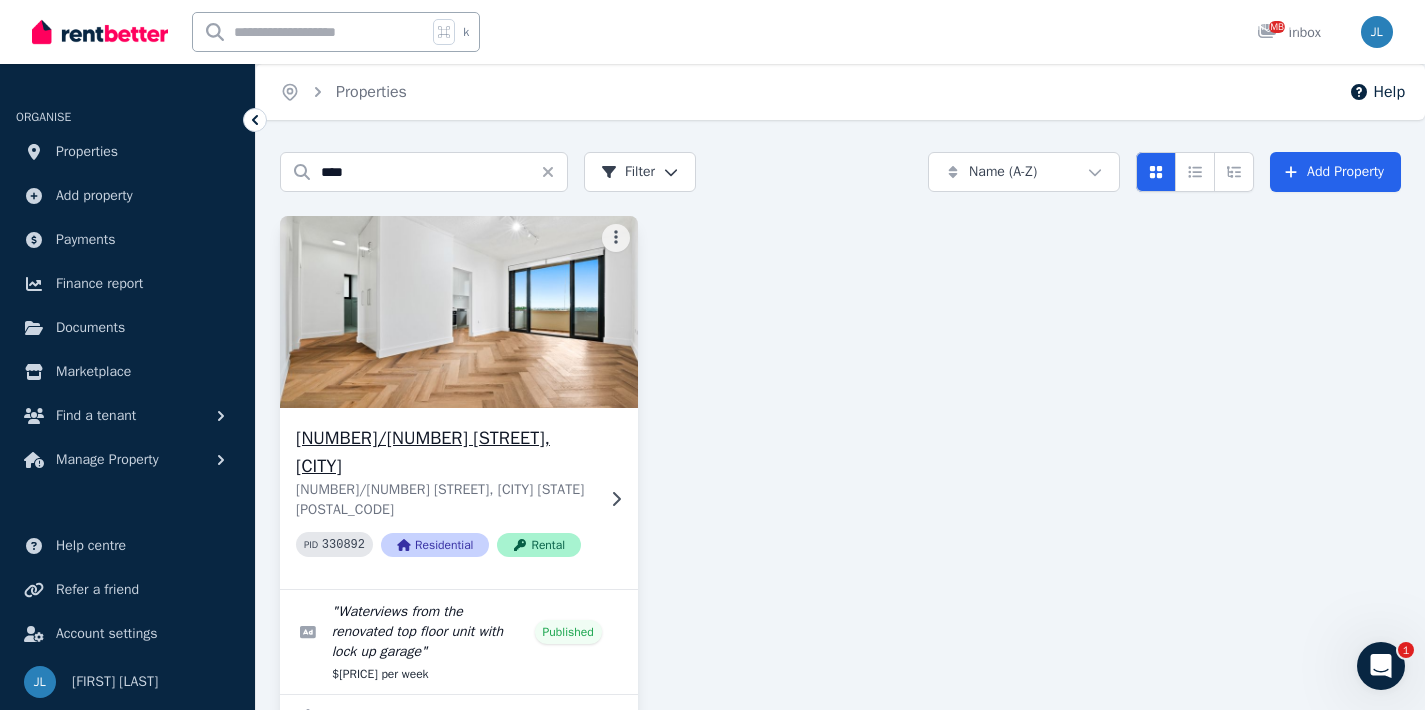 click at bounding box center (459, 312) 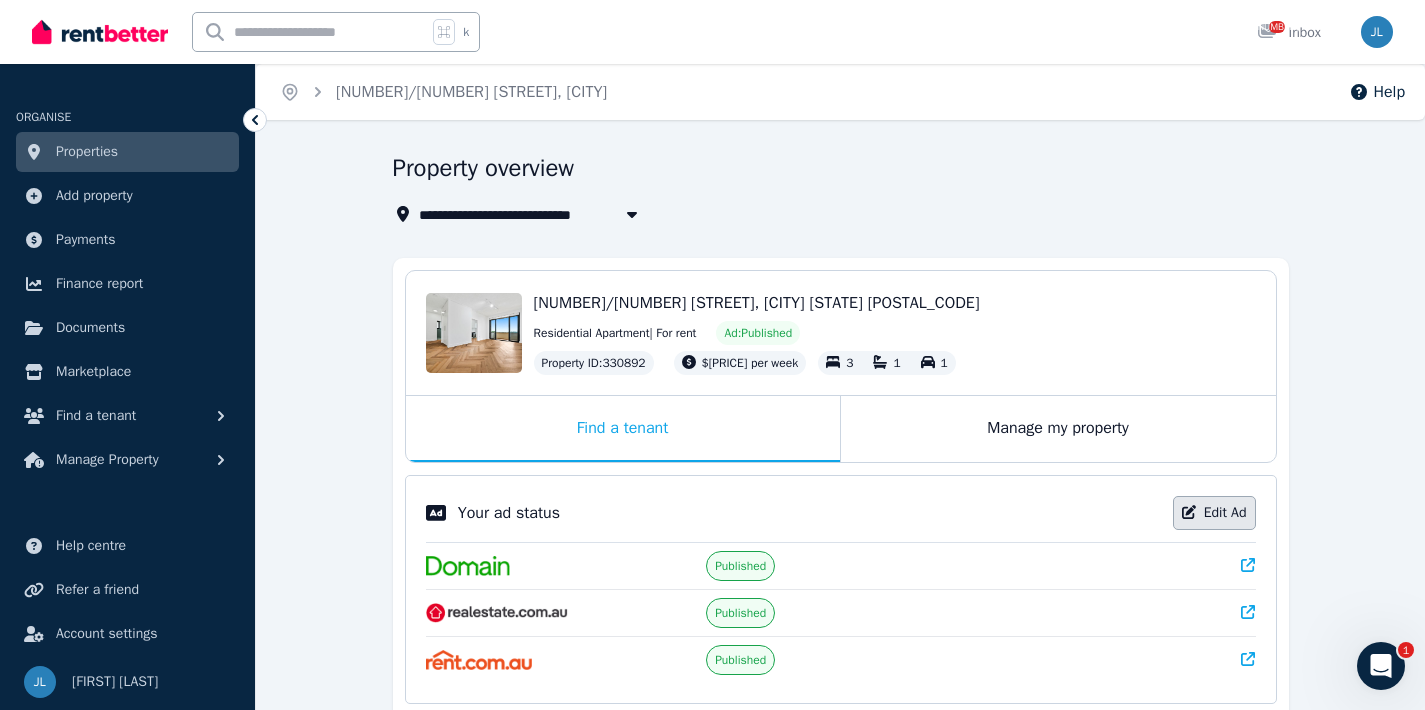 click on "Edit Ad" at bounding box center (1214, 513) 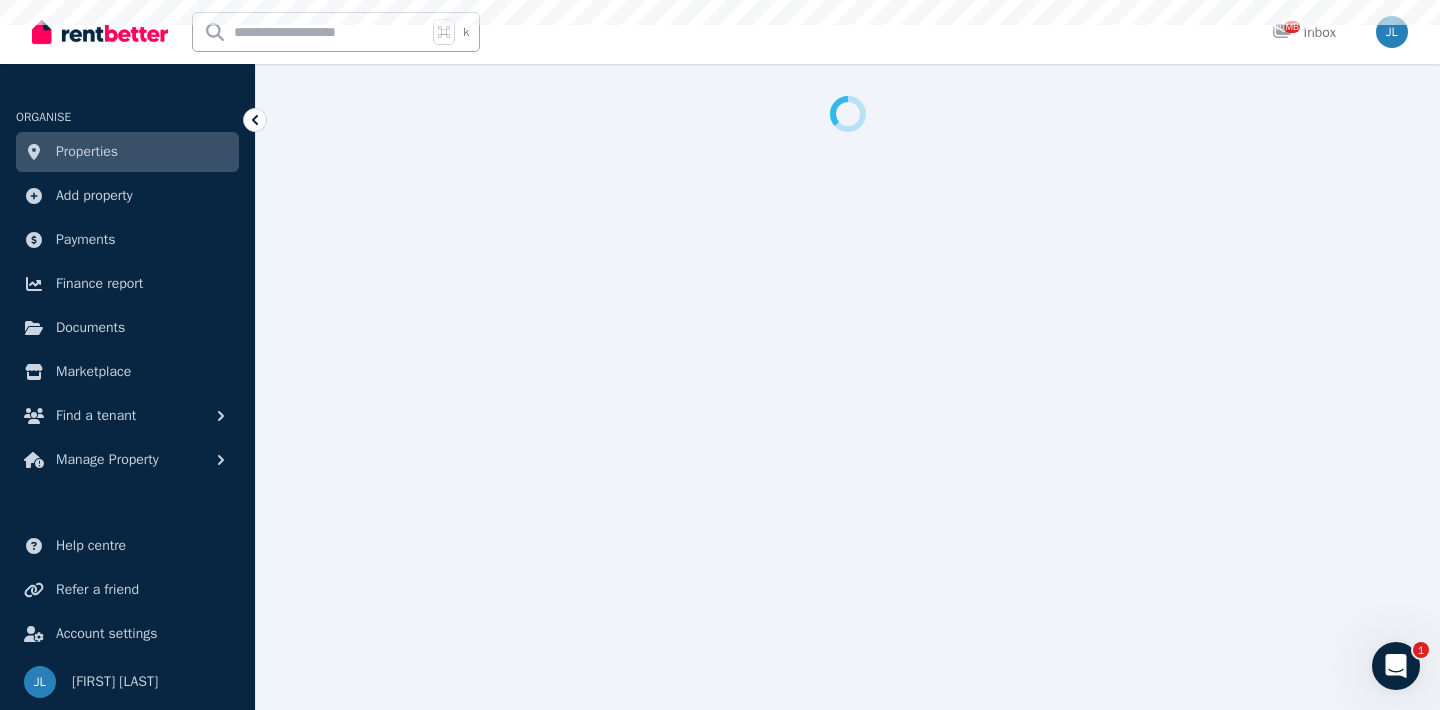 select on "**********" 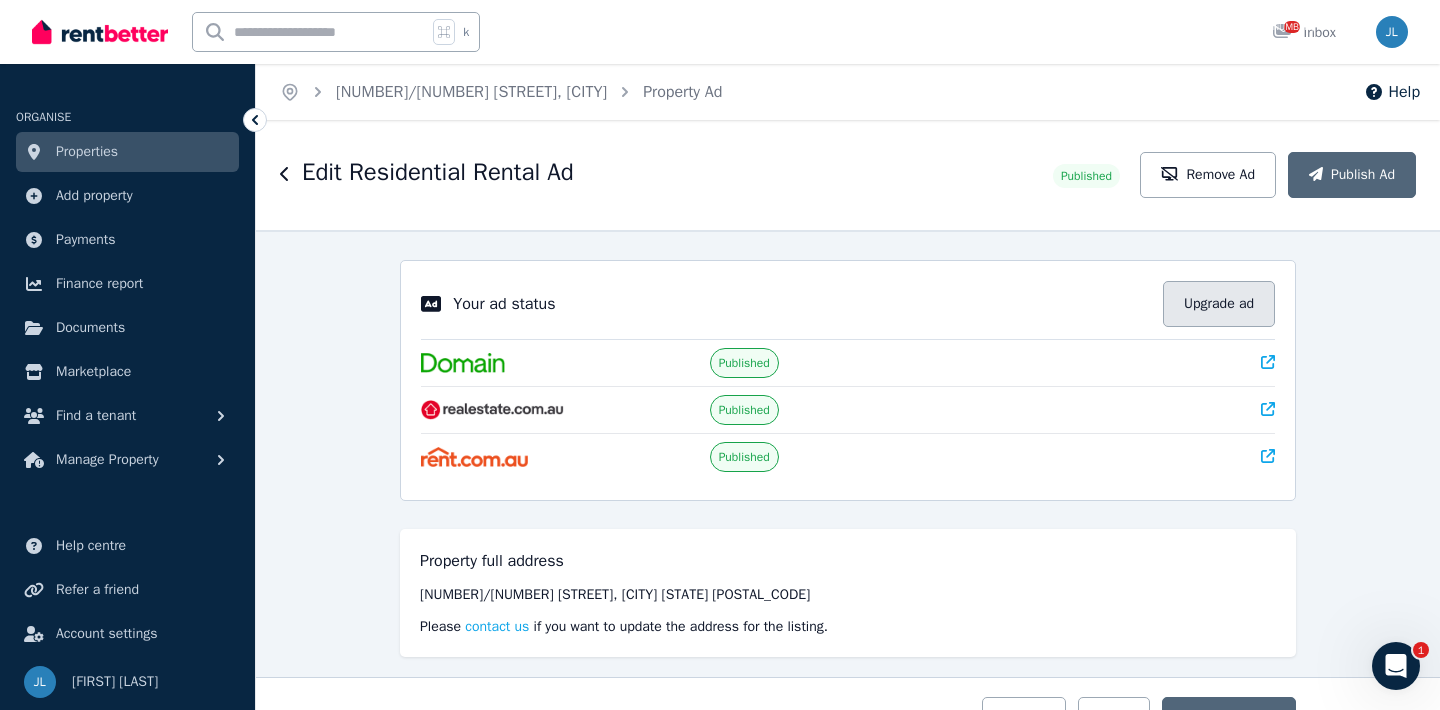 click on "Upgrade ad" at bounding box center [1219, 304] 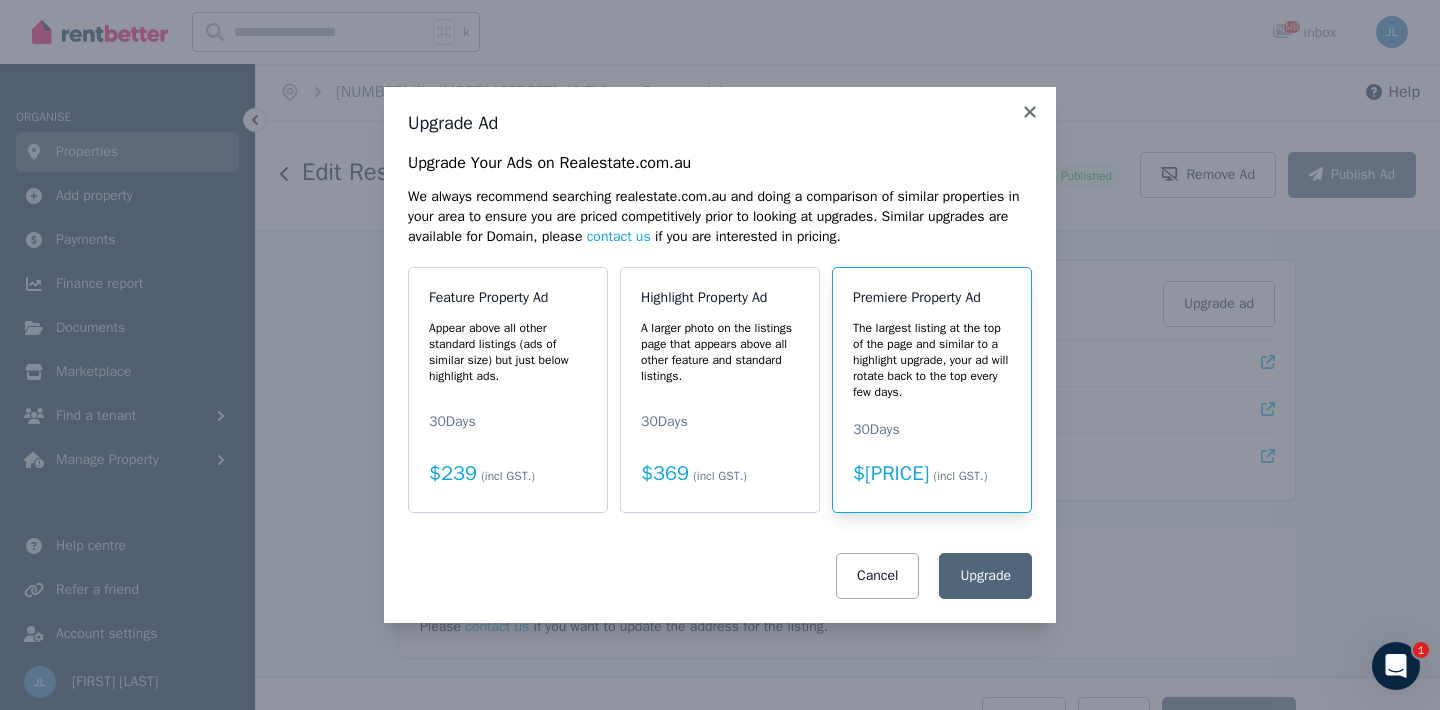 click on "The largest listing at the top of the page and similar to a highlight upgrade, your ad will rotate back to the top every few days." at bounding box center (932, 360) 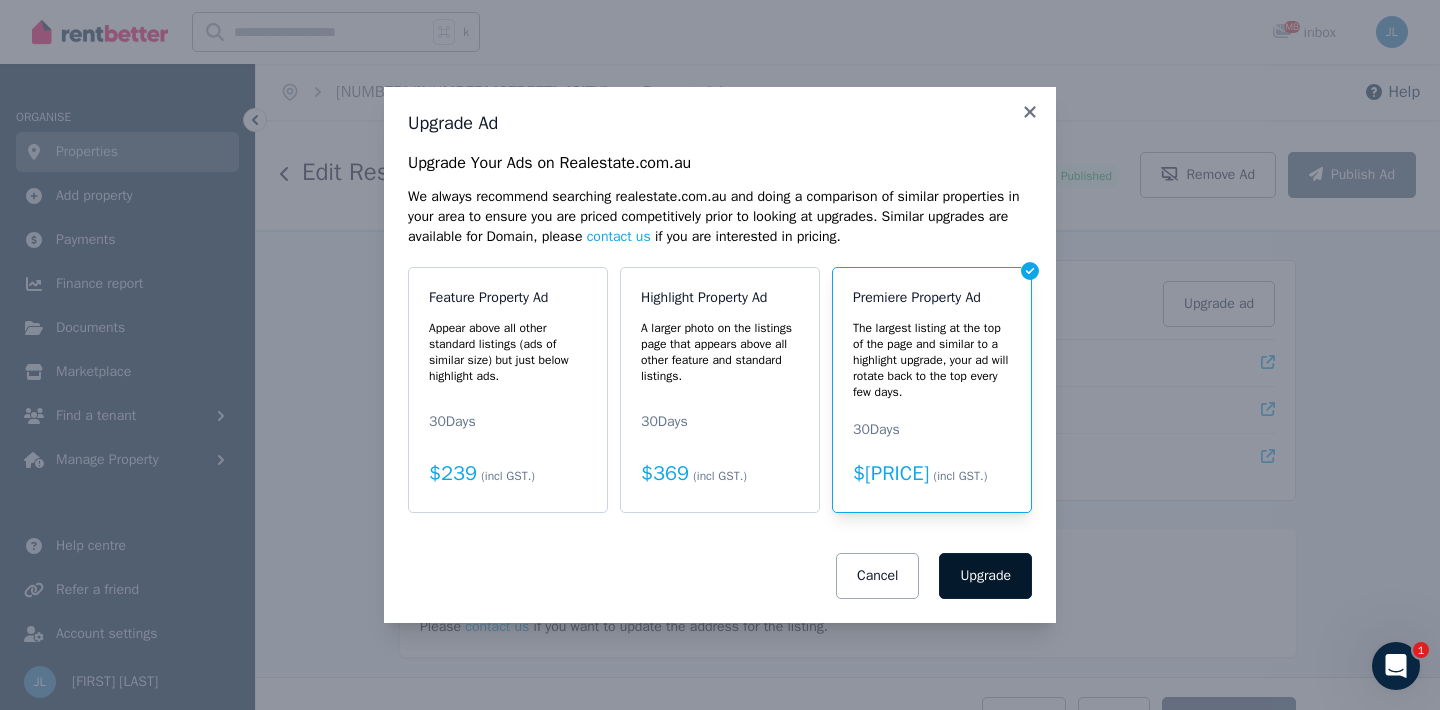 click on "Upgrade" at bounding box center (985, 576) 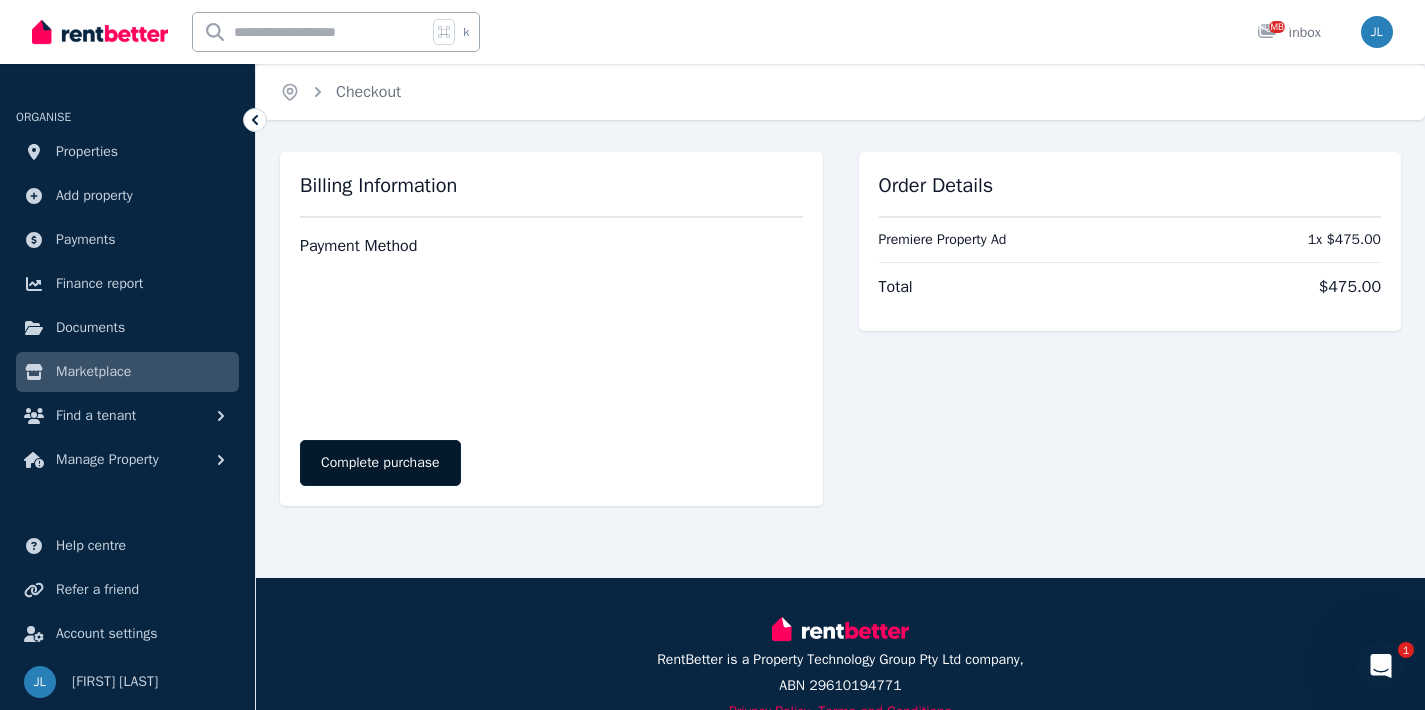 click on "Complete purchase" at bounding box center (380, 463) 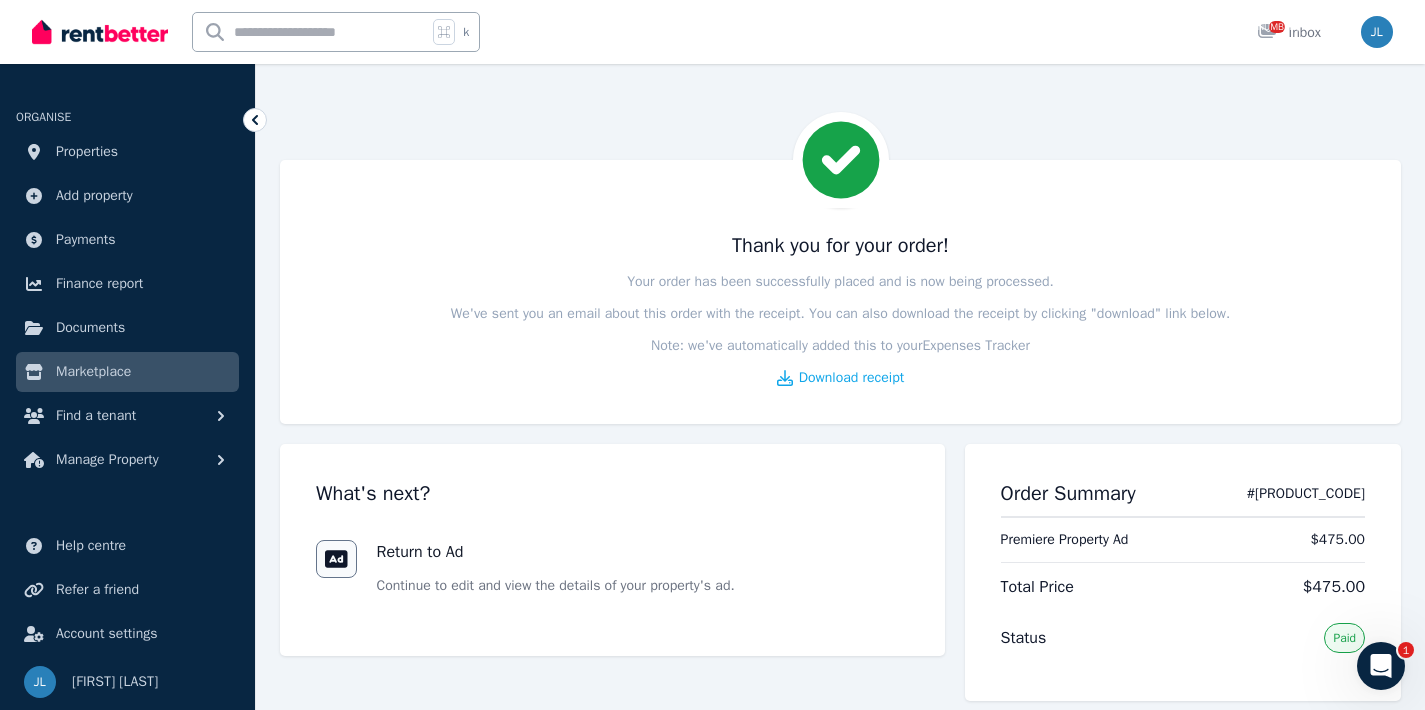 click 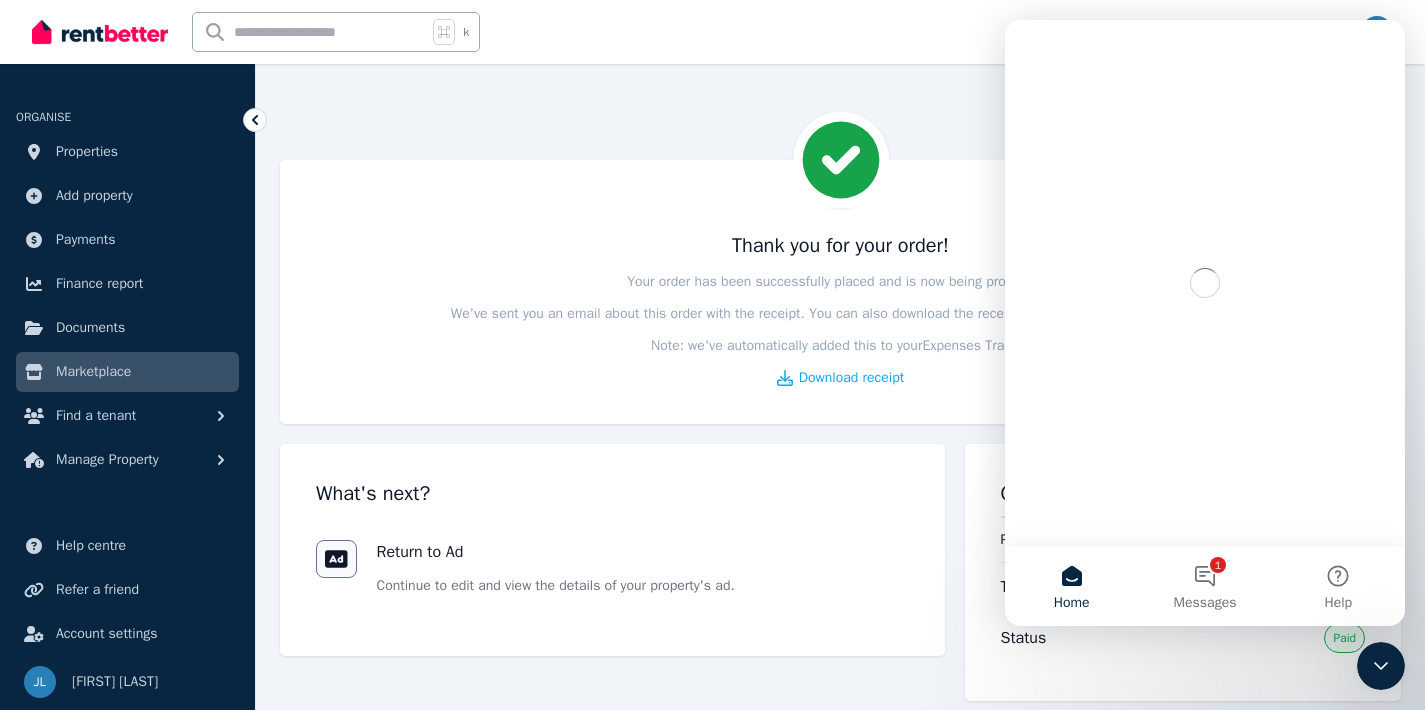 scroll, scrollTop: 0, scrollLeft: 0, axis: both 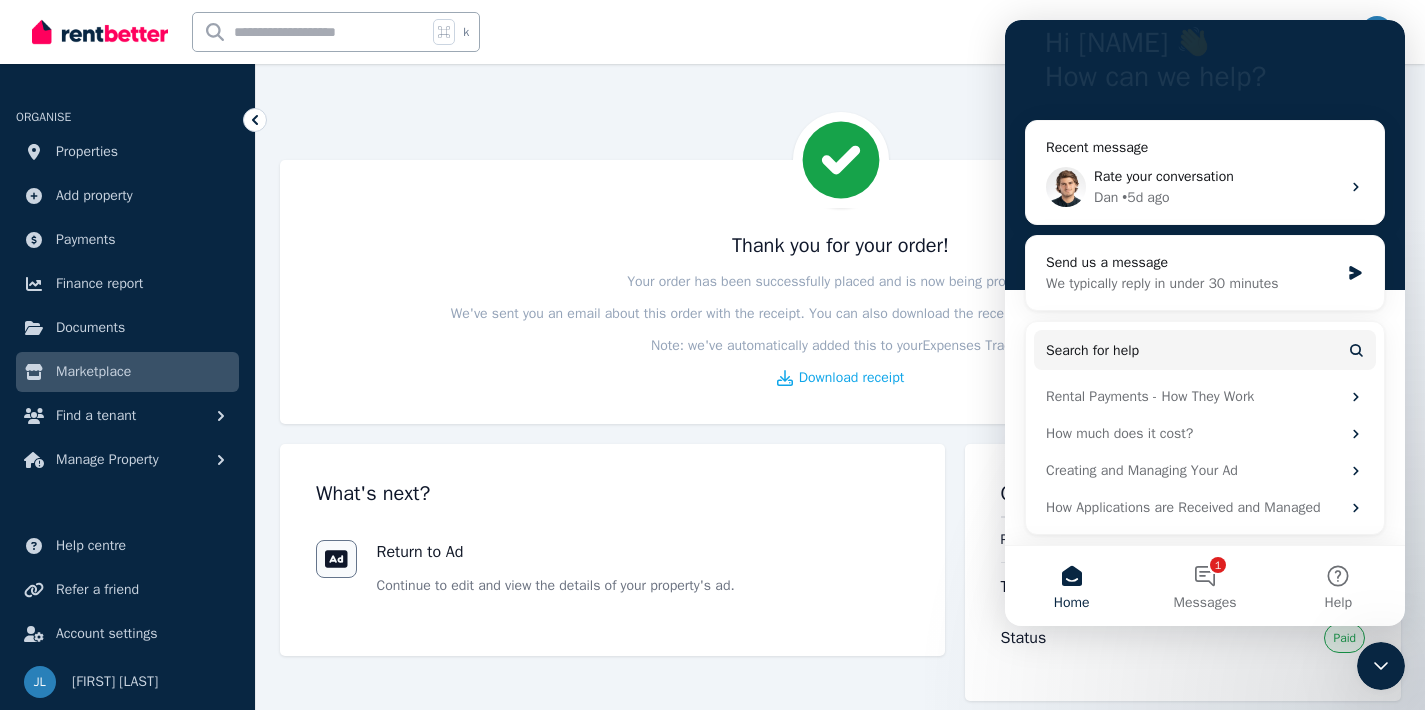 click on "Home" at bounding box center [1071, 586] 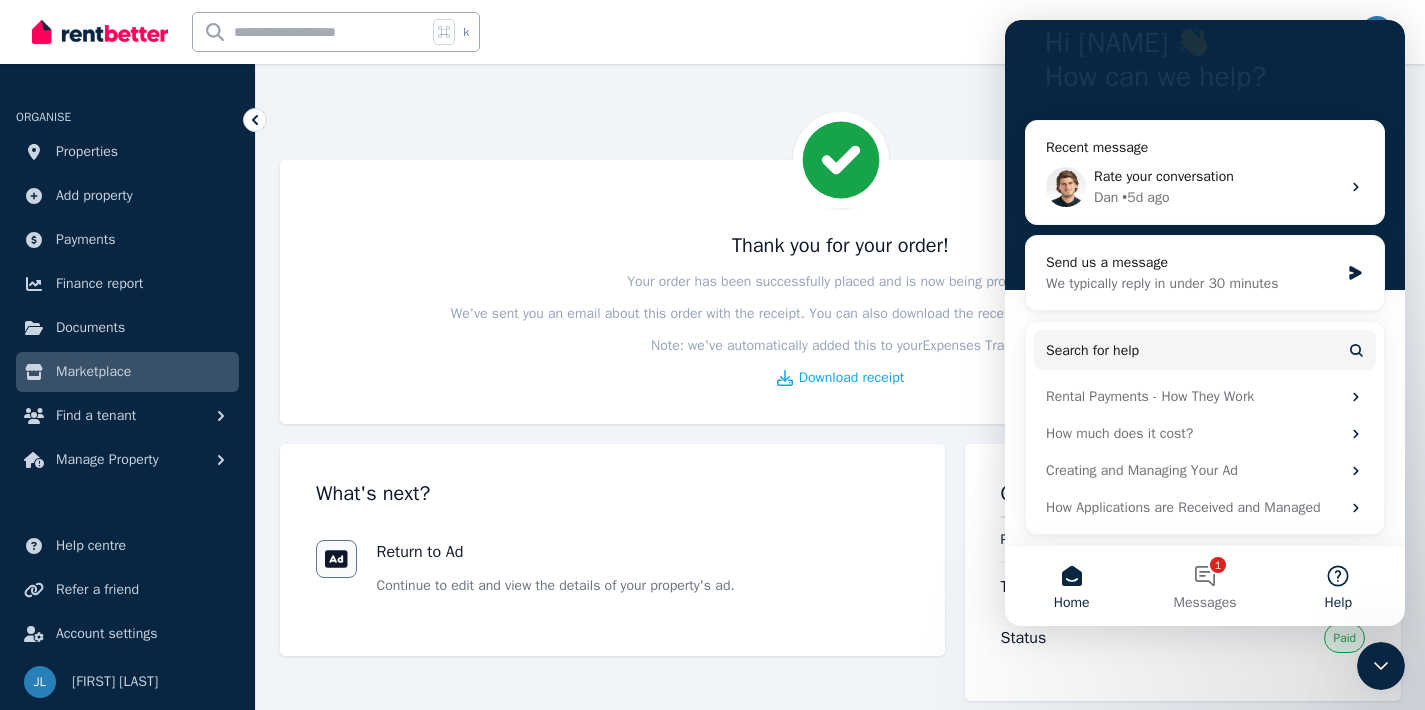 click on "Help" at bounding box center [1338, 586] 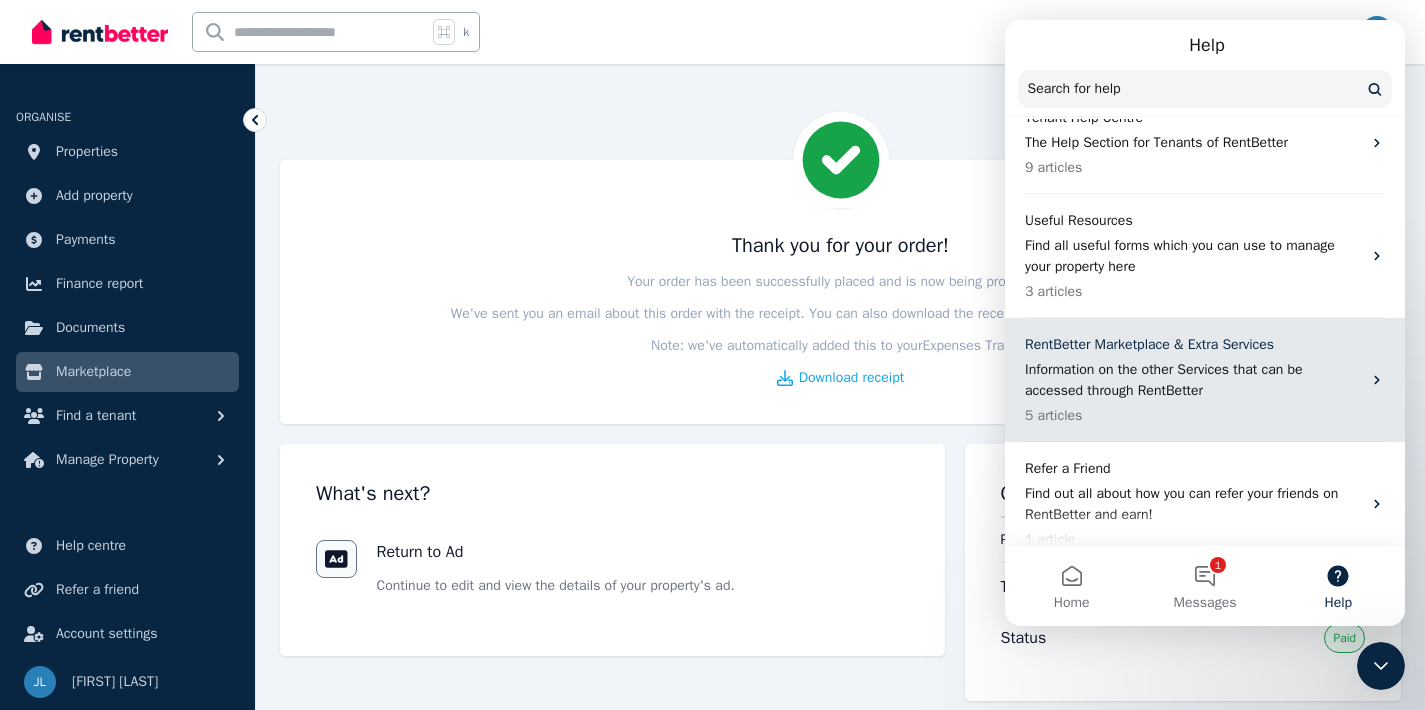 scroll, scrollTop: 0, scrollLeft: 0, axis: both 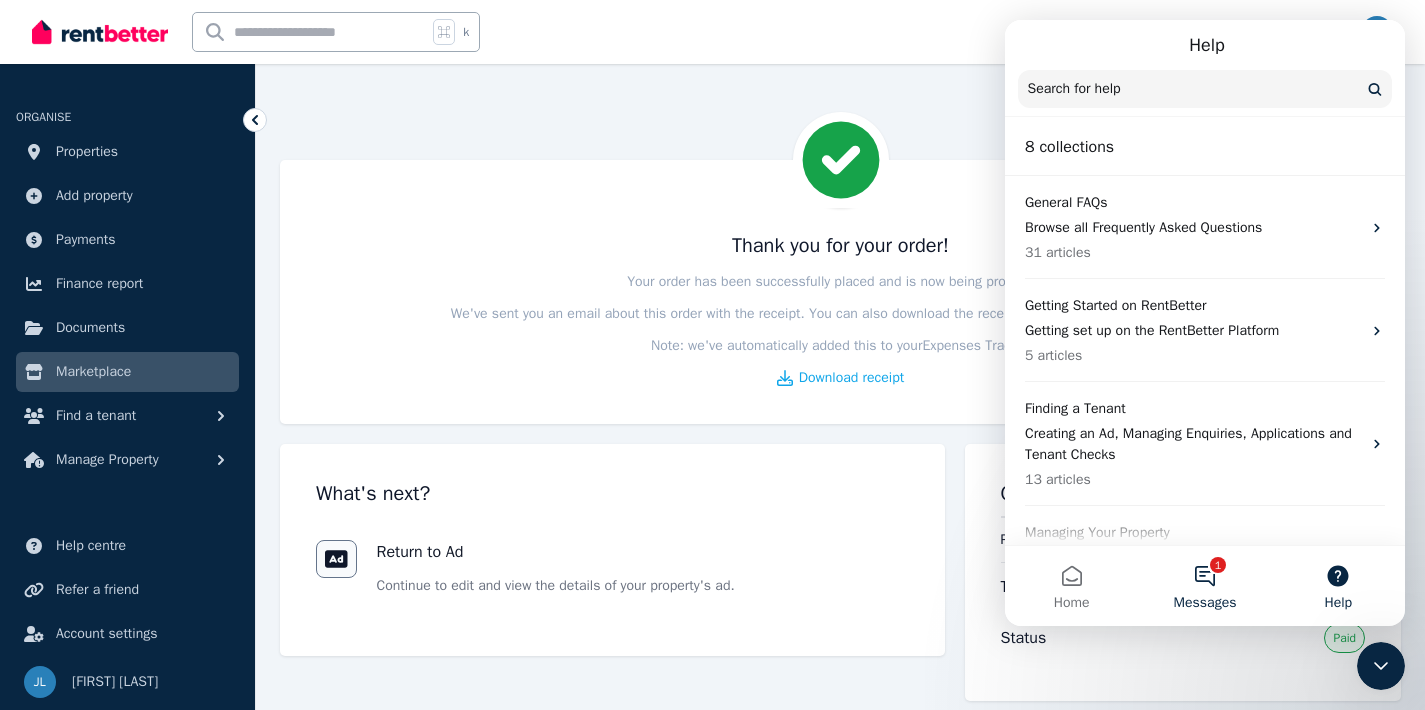 click on "1 Messages" at bounding box center [1204, 586] 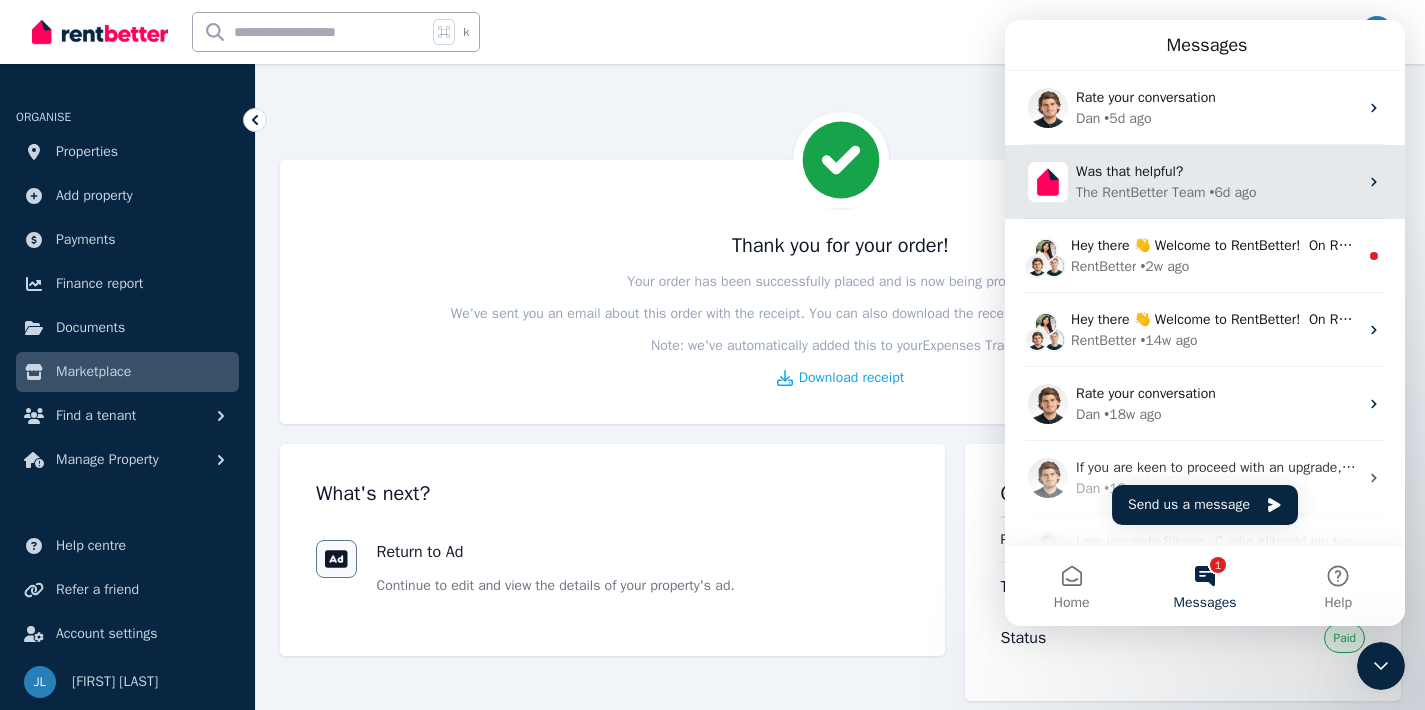 scroll, scrollTop: 0, scrollLeft: 0, axis: both 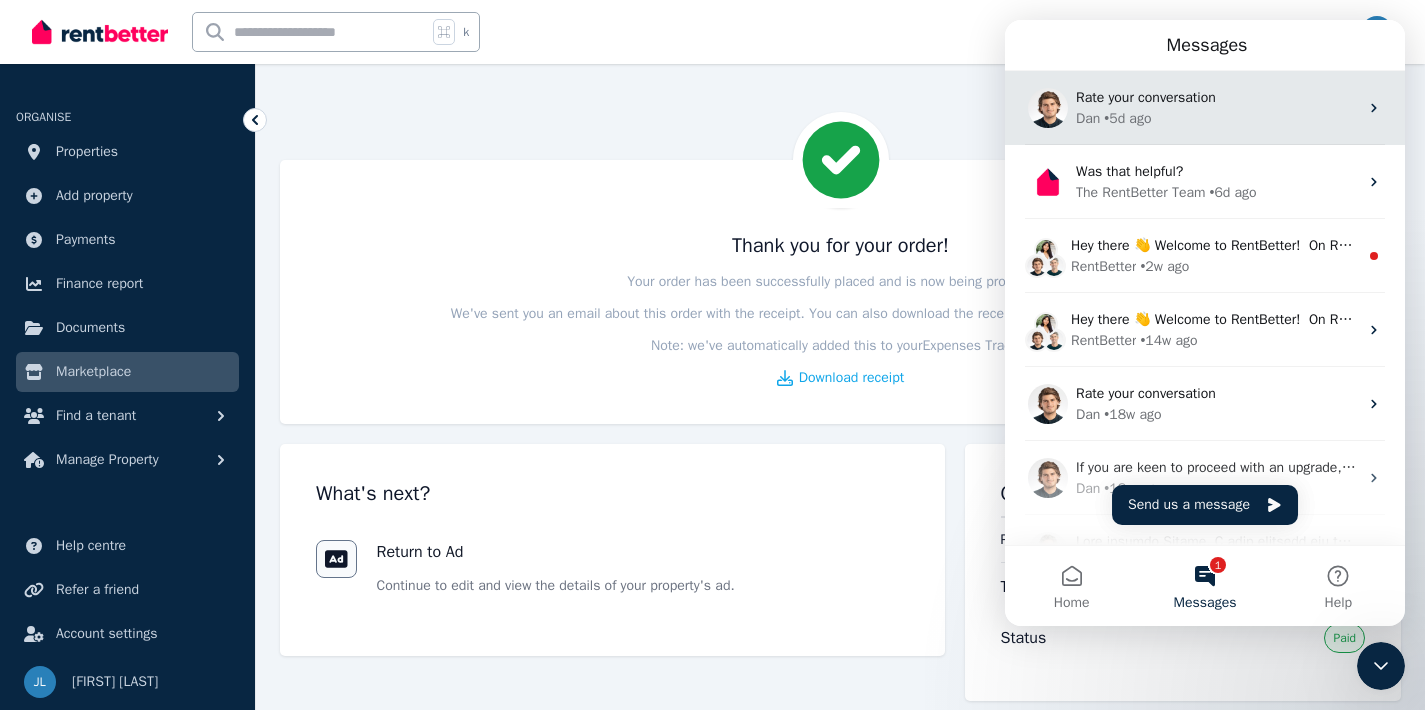 click on "[NAME] • [TIME]" at bounding box center (1217, 118) 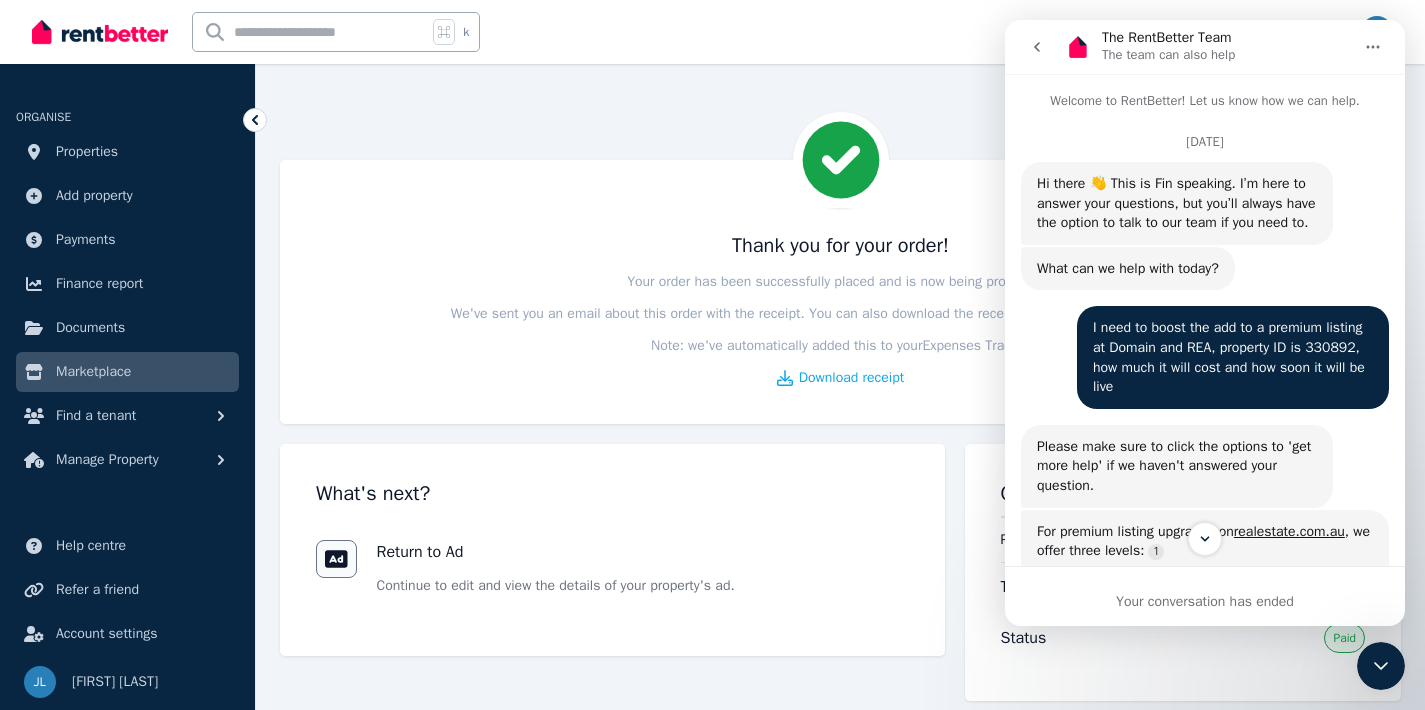 scroll, scrollTop: -2, scrollLeft: 0, axis: vertical 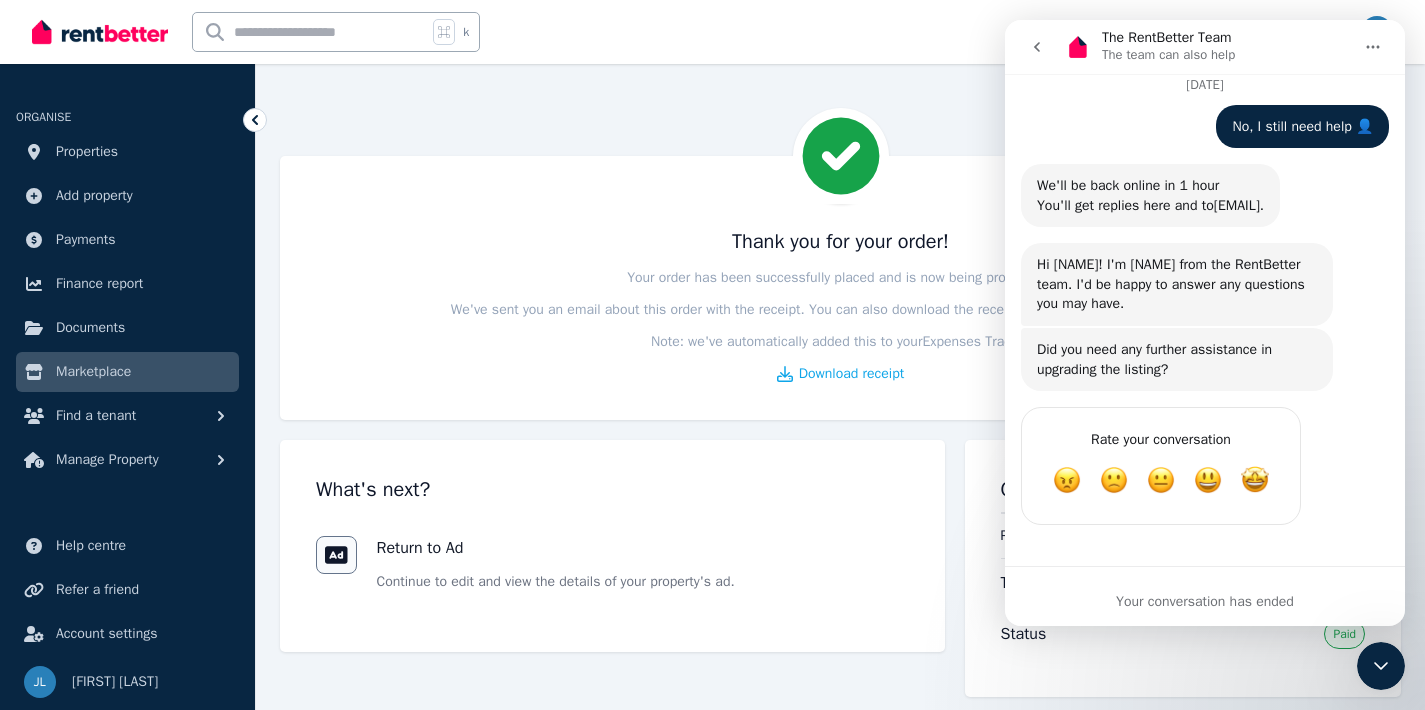 click on "Rate your conversation Terrible Bad OK Great Amazing" at bounding box center (1205, 478) 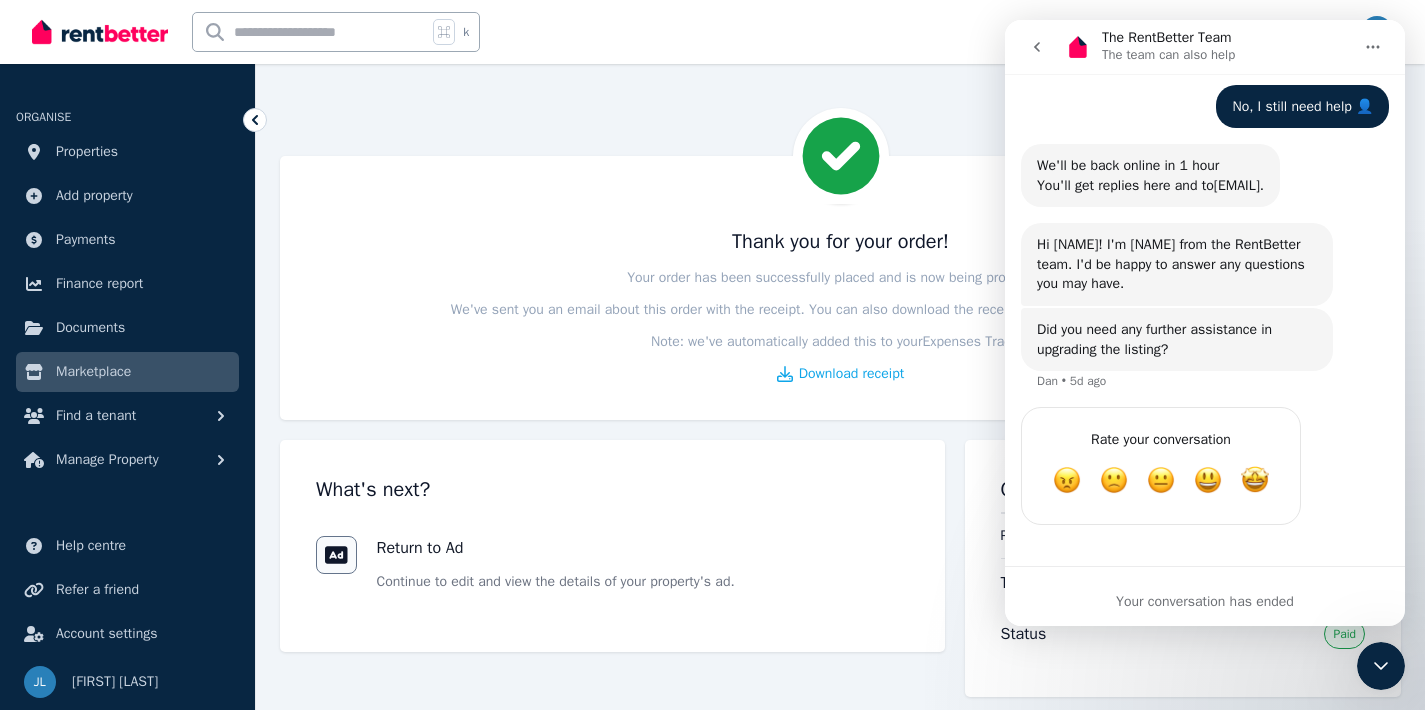 scroll, scrollTop: 2587, scrollLeft: 0, axis: vertical 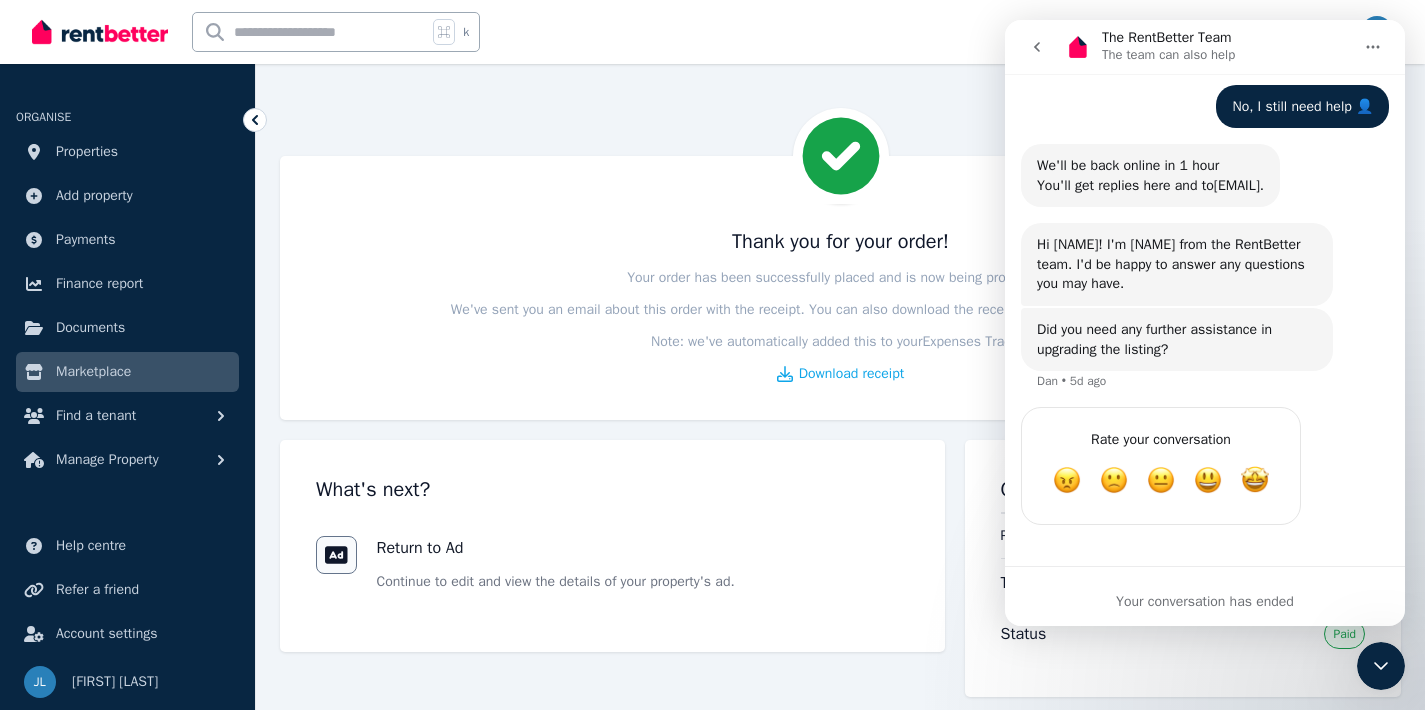 click 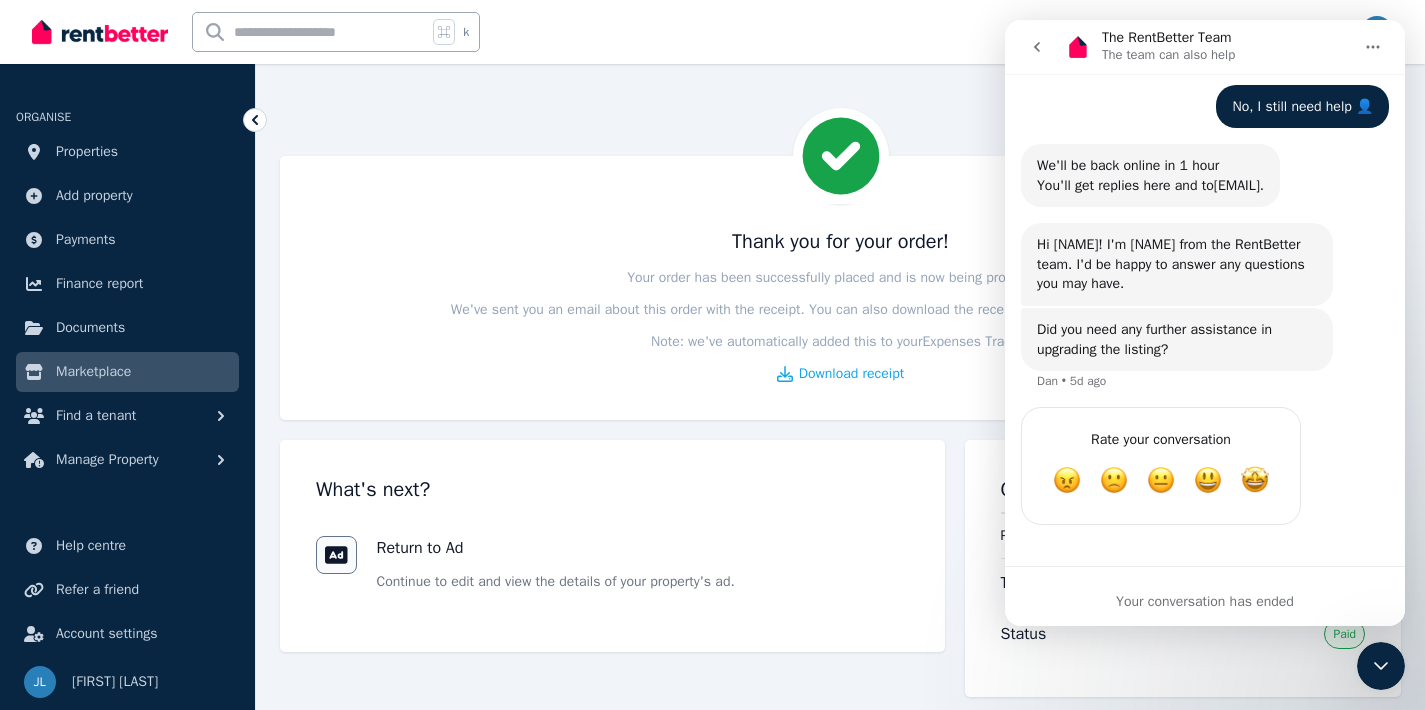 scroll, scrollTop: 0, scrollLeft: 0, axis: both 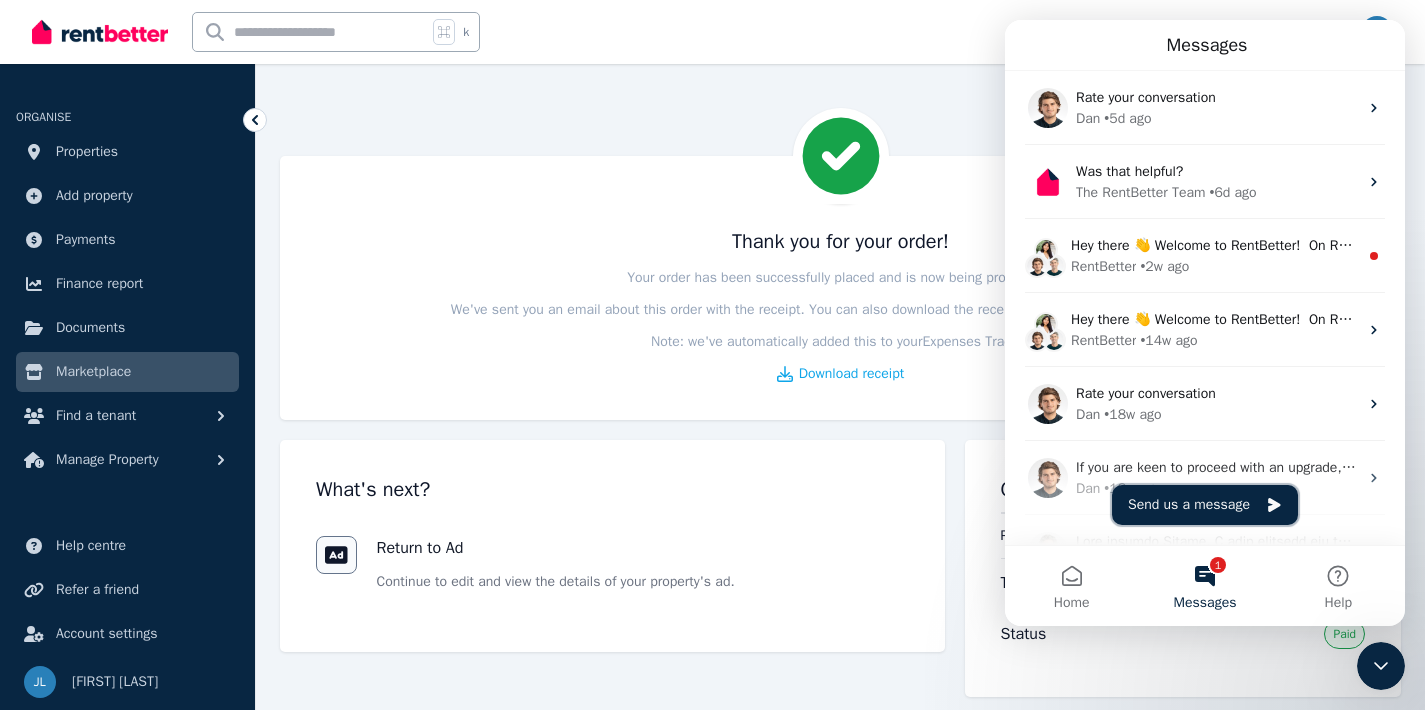 click on "Send us a message" at bounding box center (1205, 505) 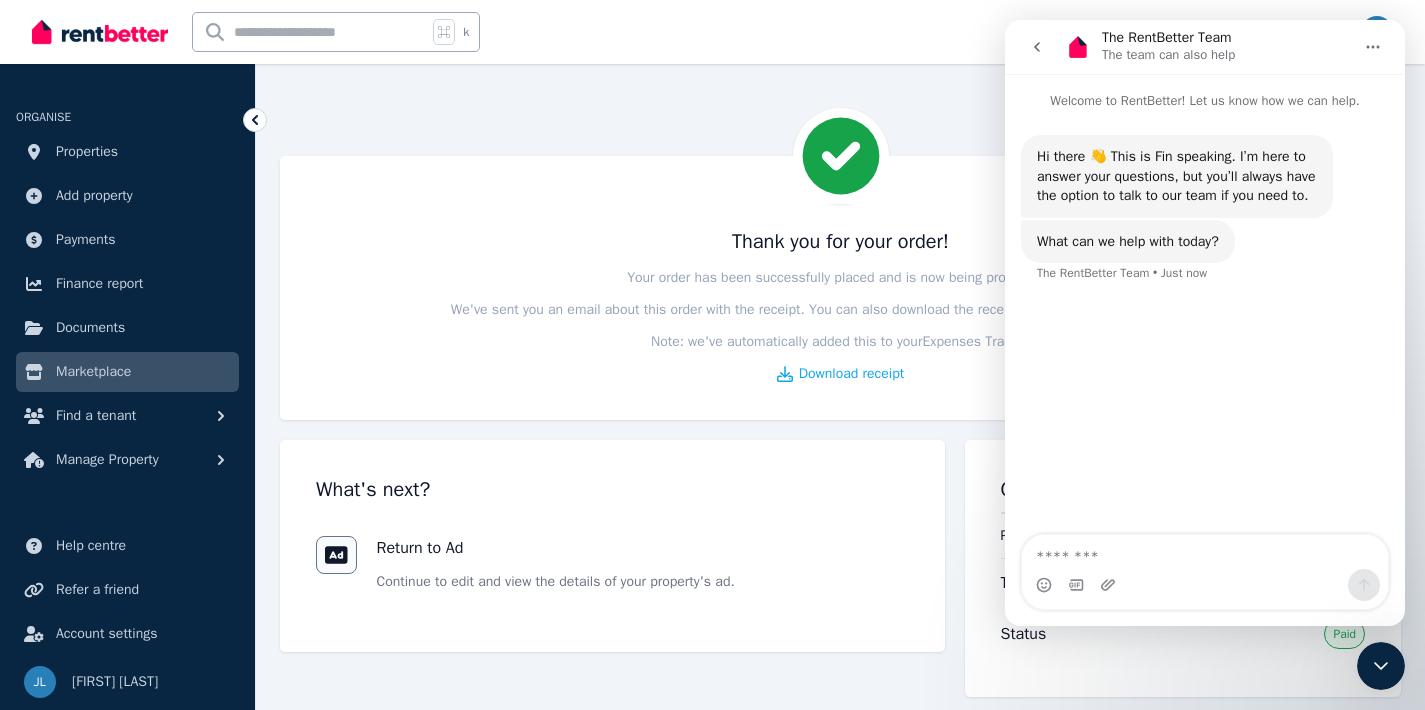 click at bounding box center [1205, 552] 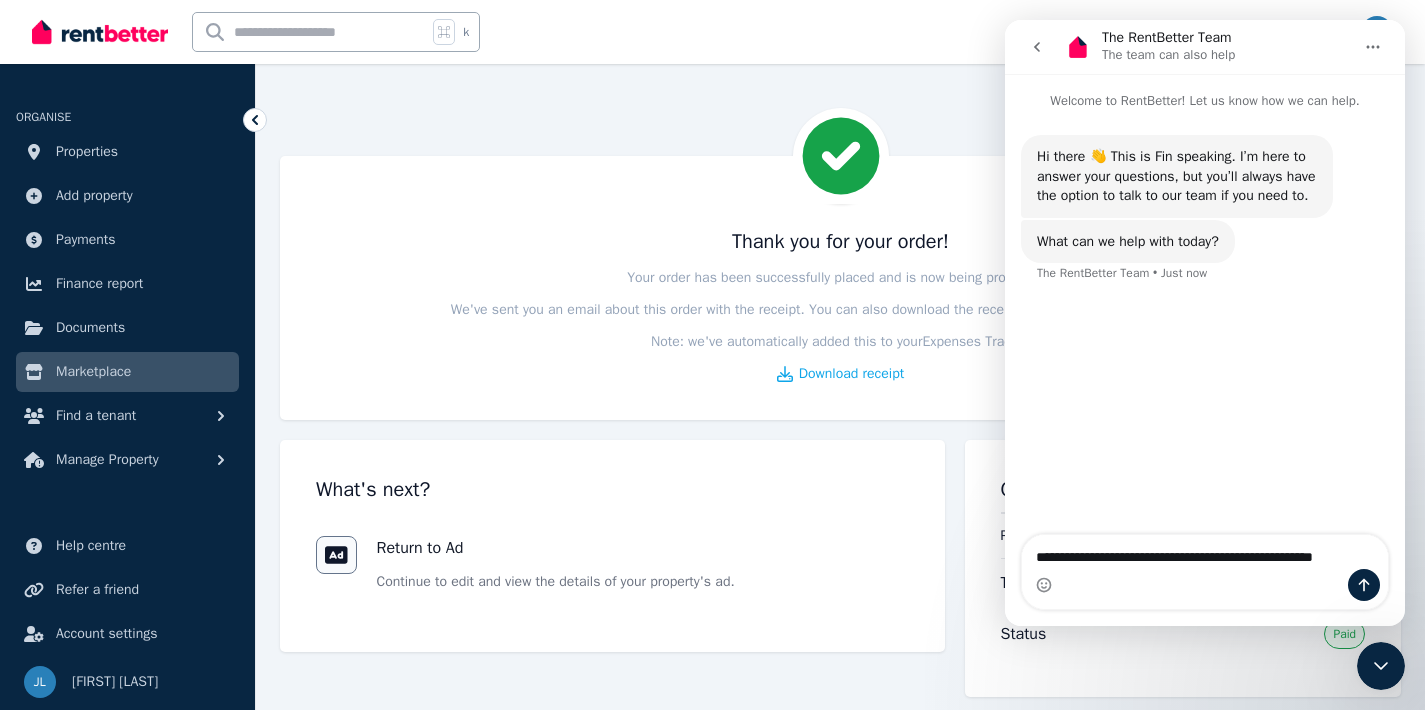 type on "**********" 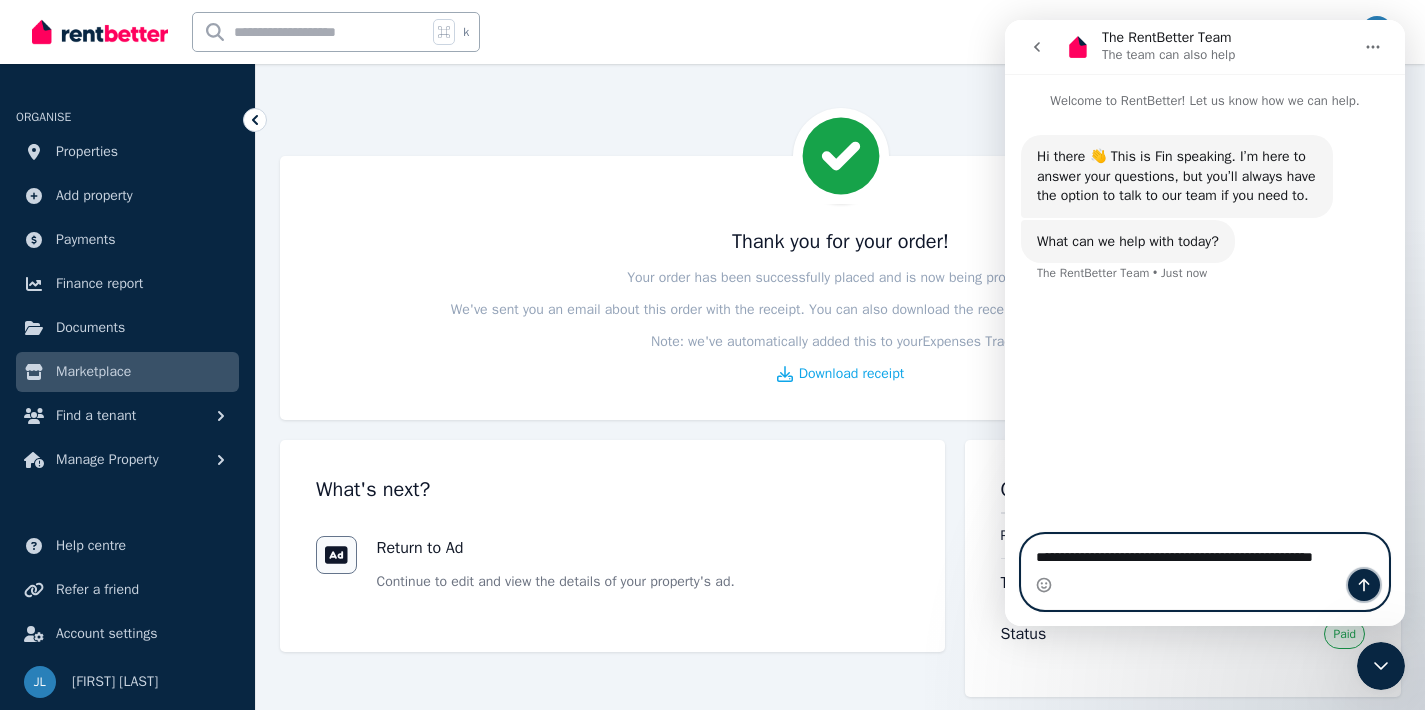 click 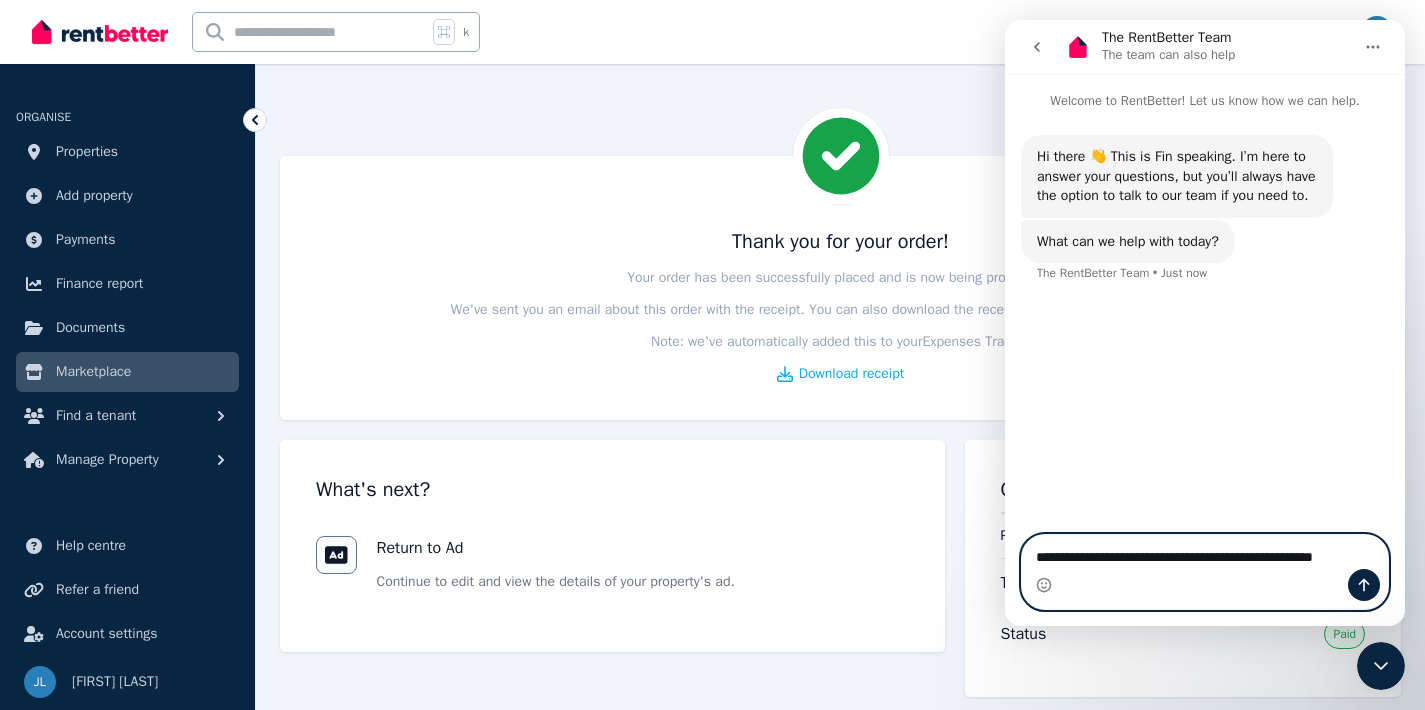 type 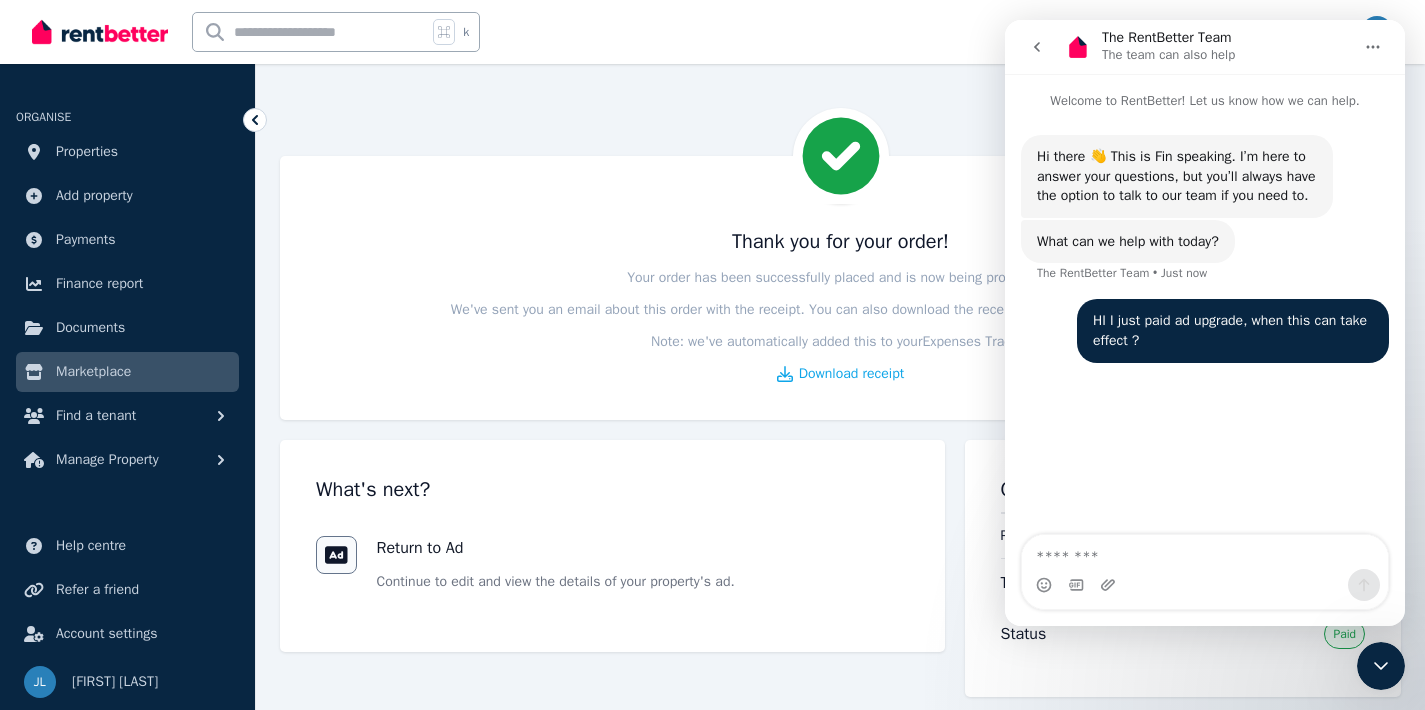 scroll, scrollTop: 0, scrollLeft: 0, axis: both 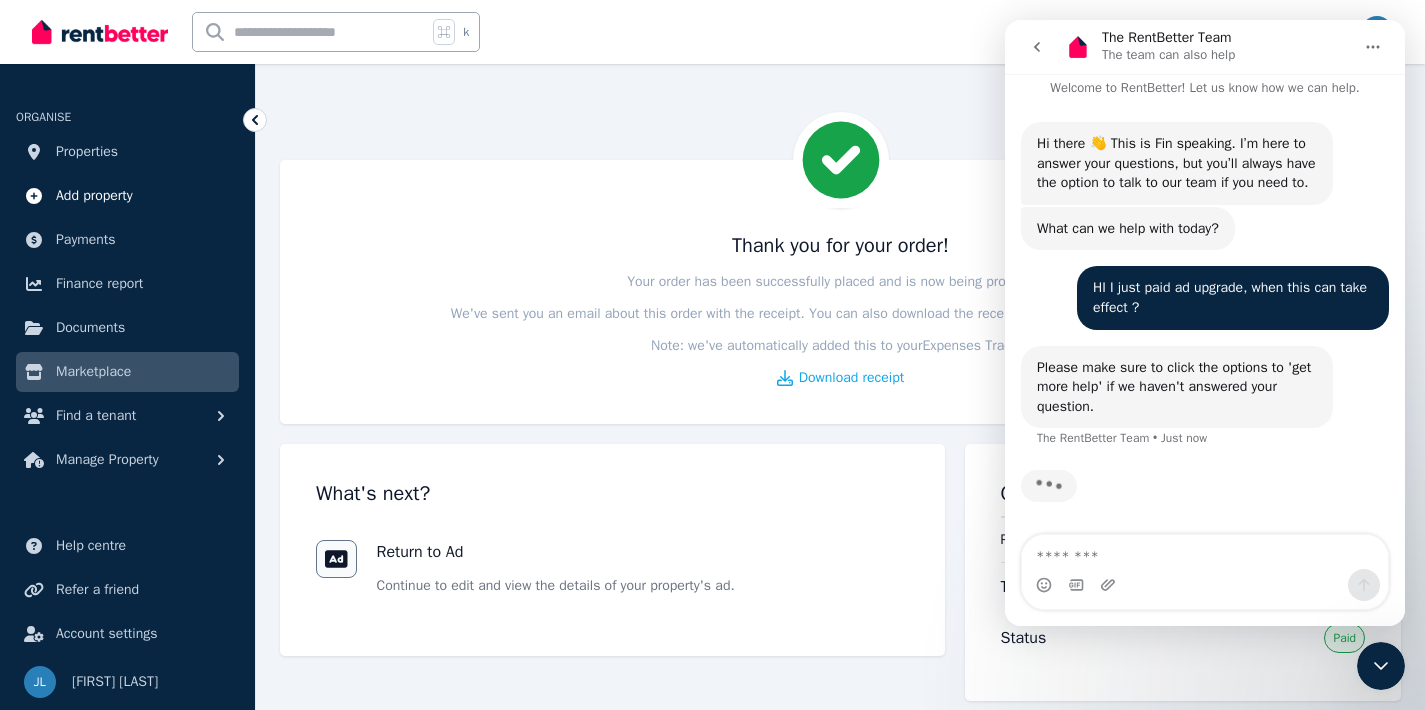 click on "Add property" at bounding box center [94, 196] 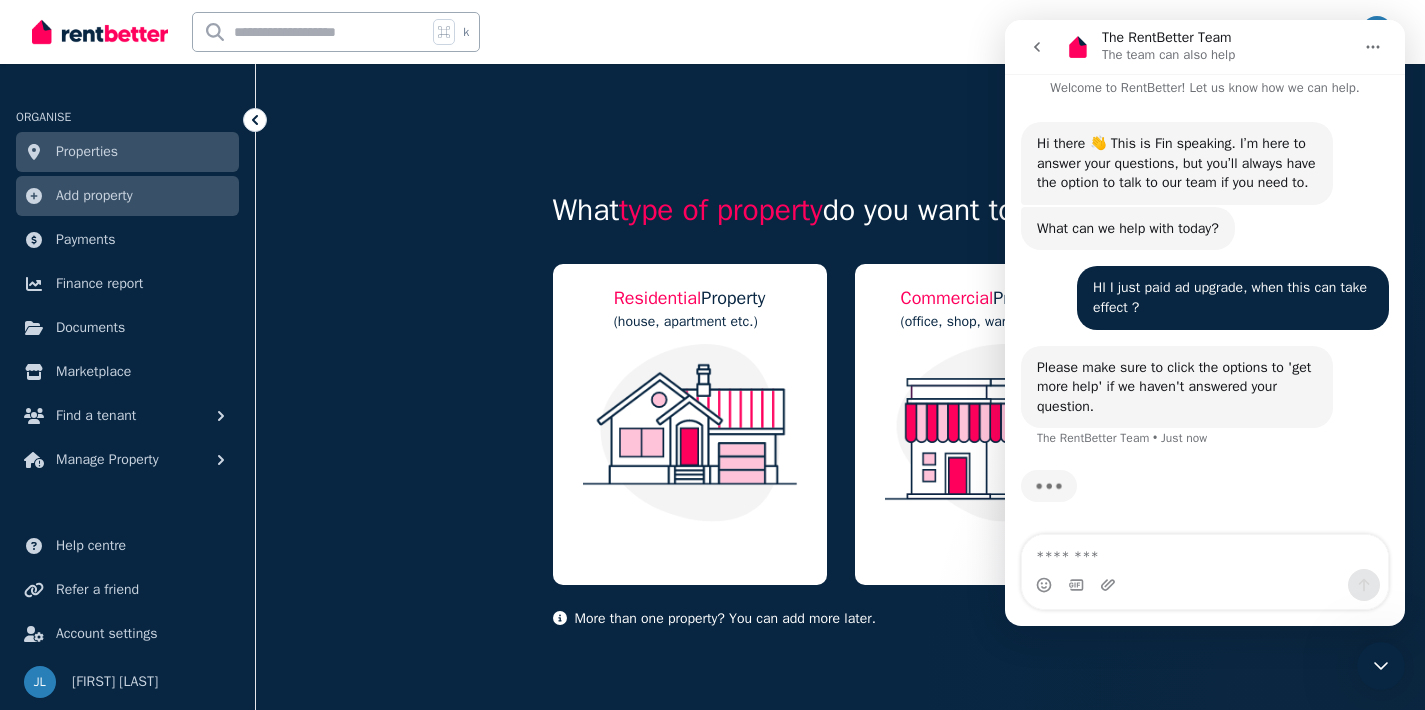 click on "Properties" at bounding box center [87, 152] 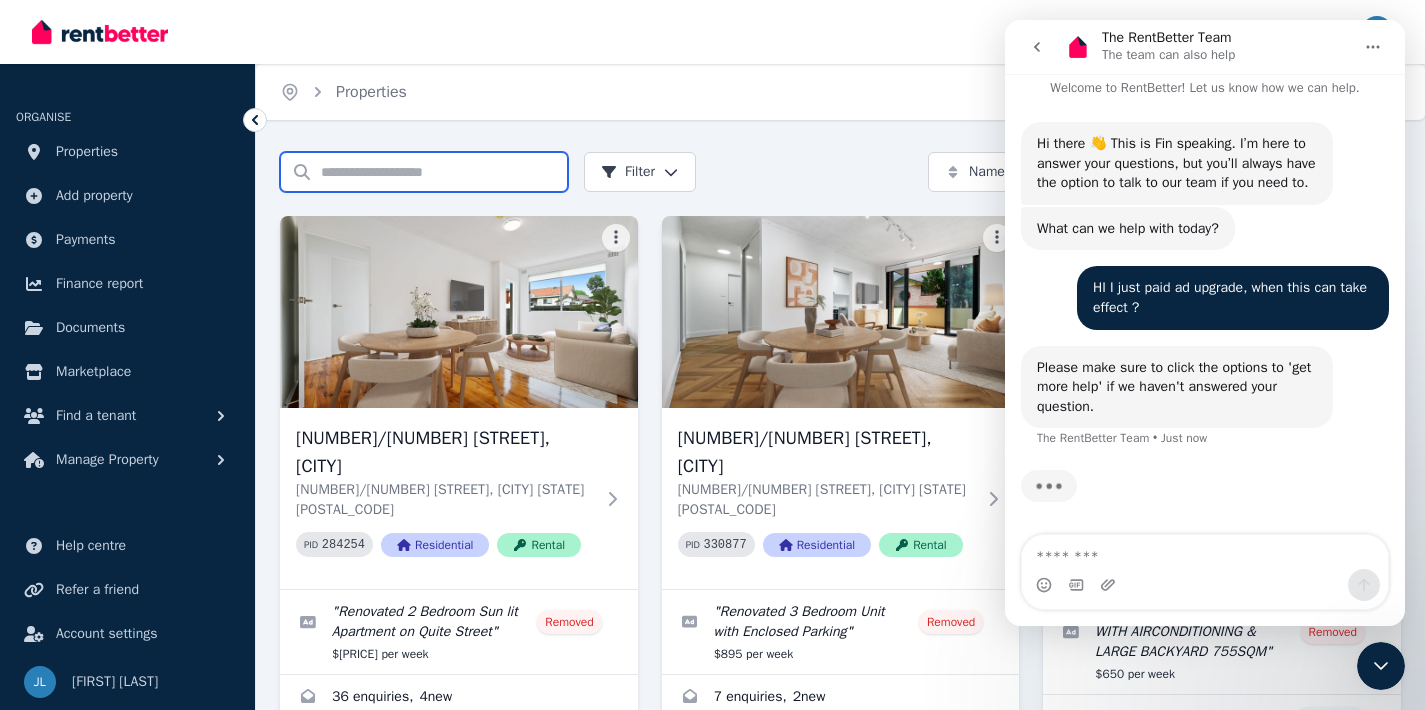 click on "Search properties" at bounding box center [424, 172] 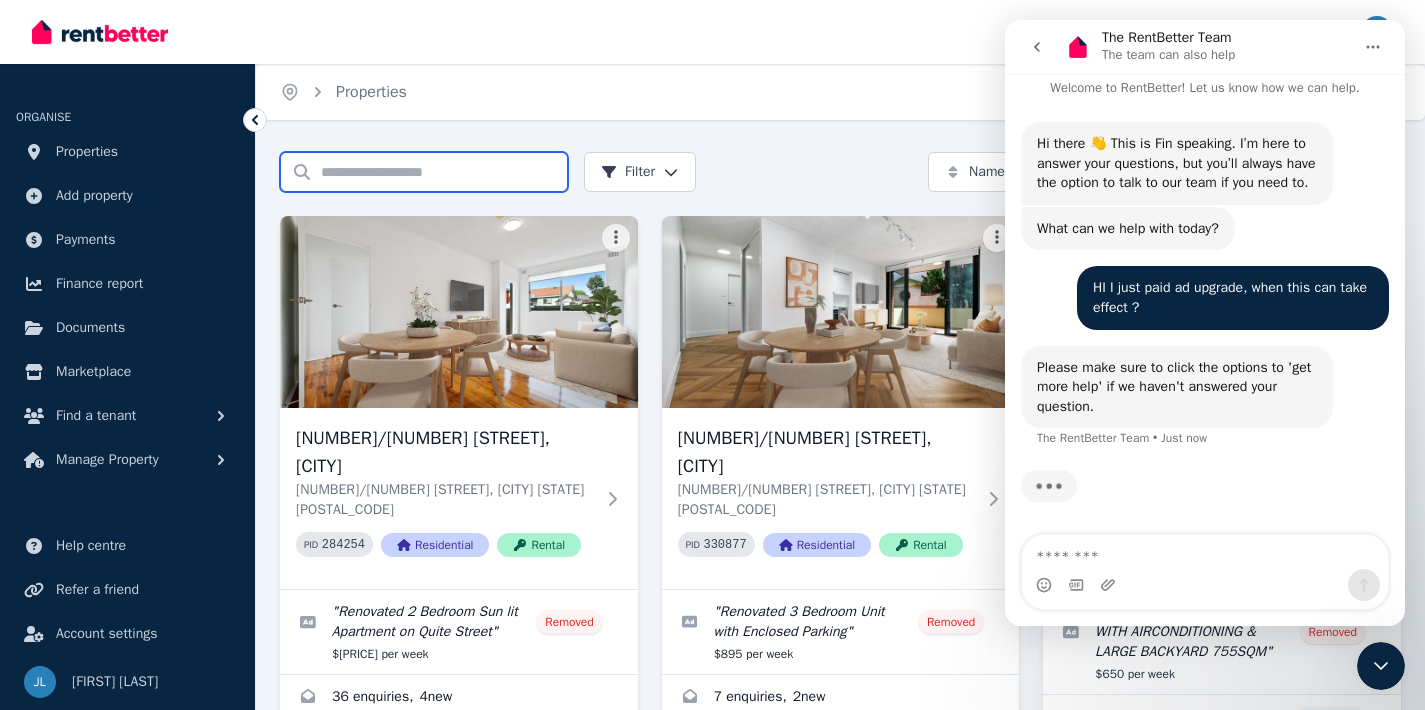 scroll, scrollTop: 0, scrollLeft: 0, axis: both 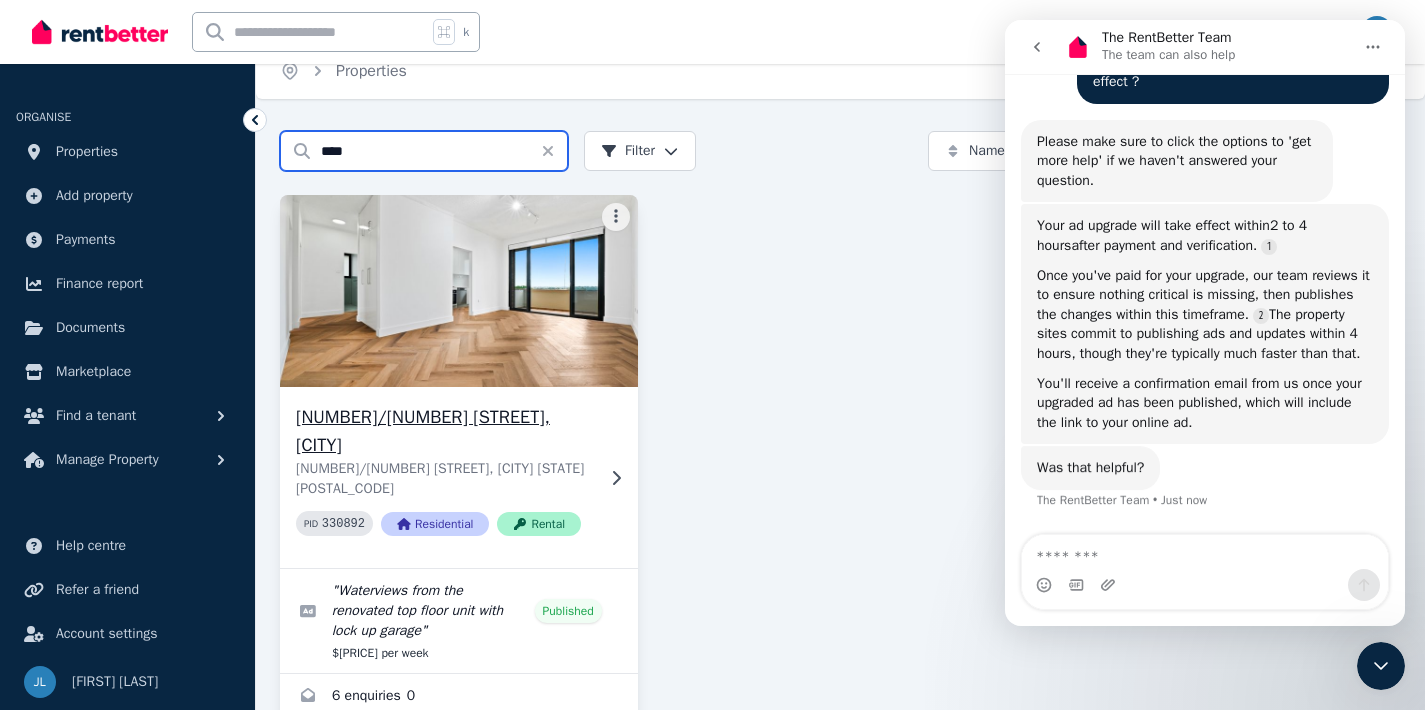 type on "****" 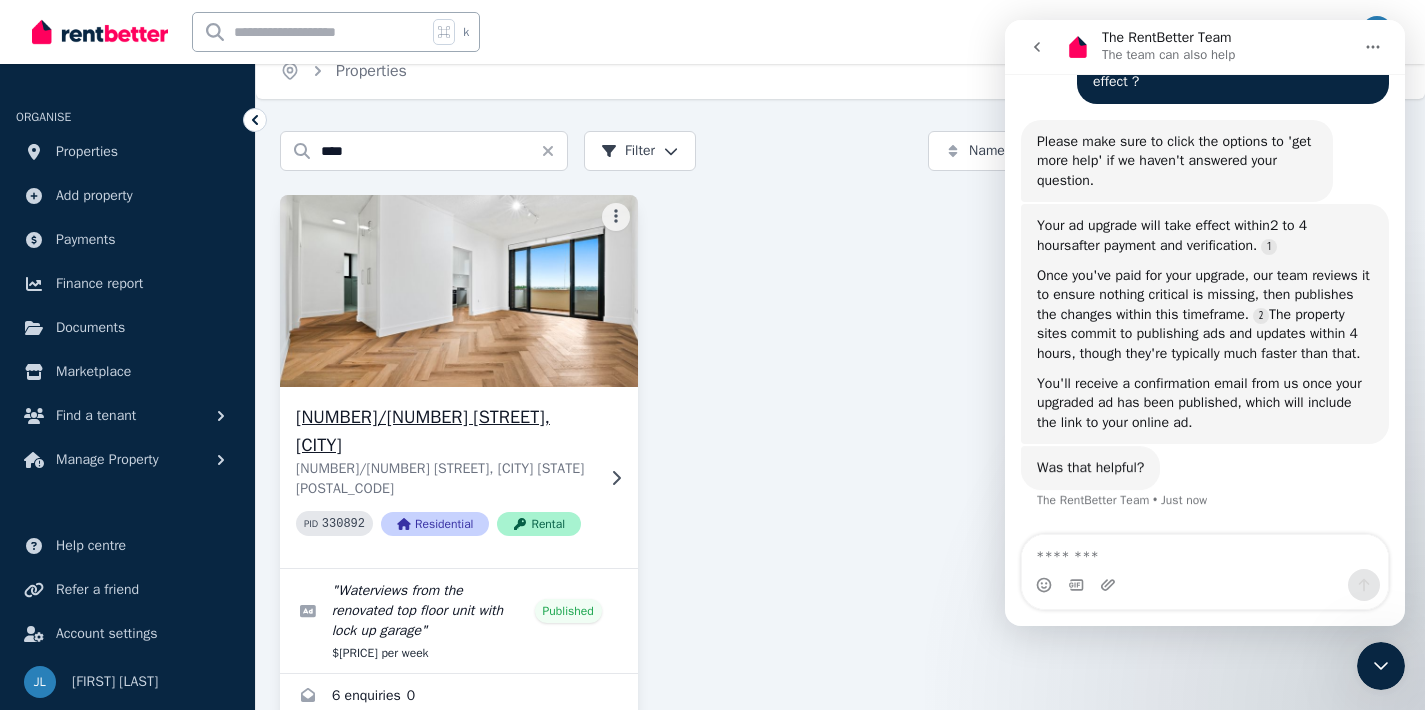 click on "[NUMBER]/[NUMBER] [STREET], [CITY] [STATE] [POSTAL_CODE]" at bounding box center [445, 479] 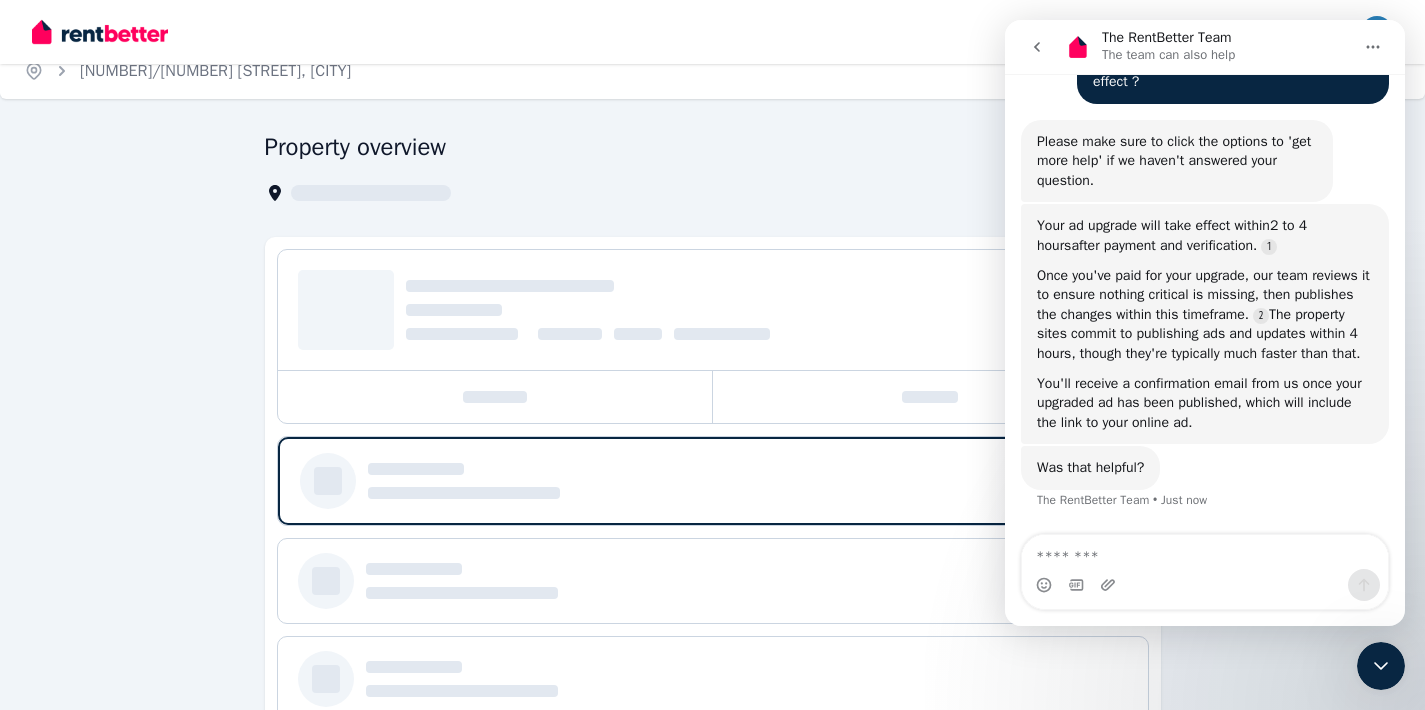 scroll, scrollTop: 0, scrollLeft: 0, axis: both 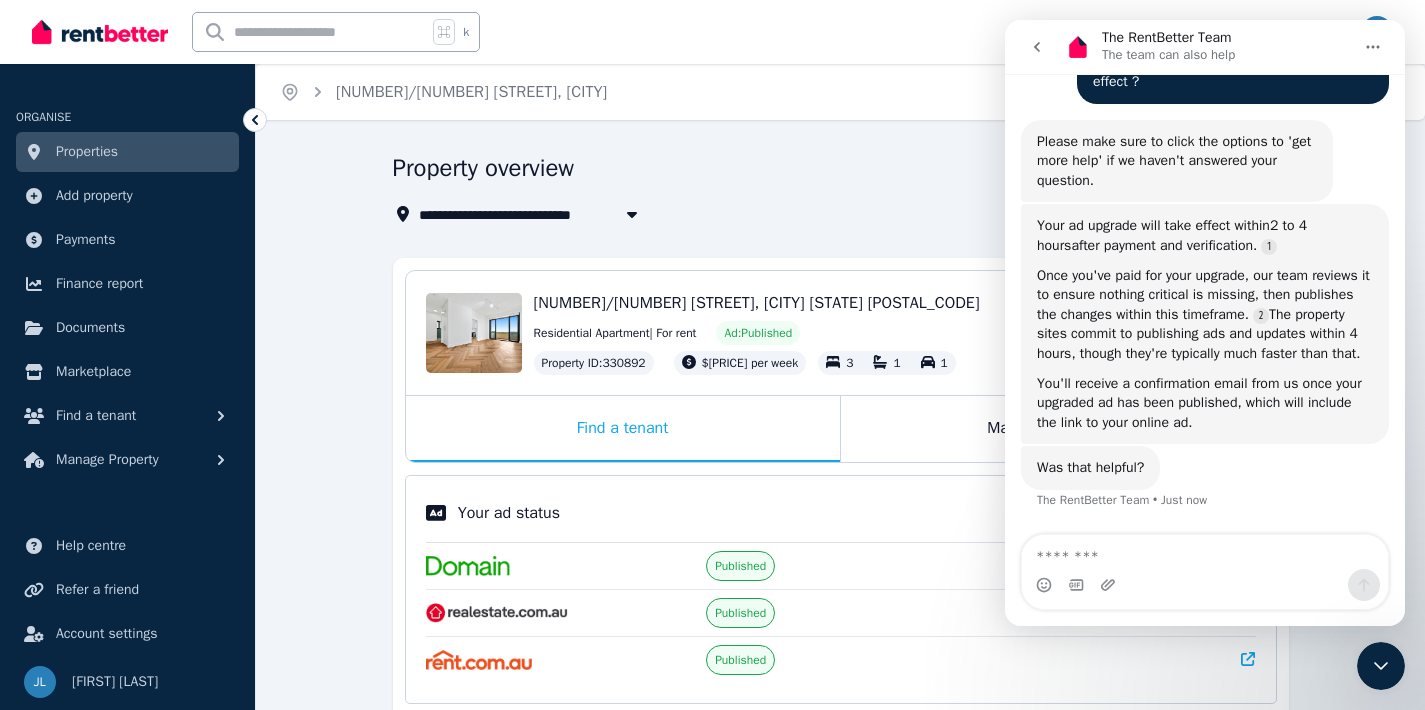 click on "**********" at bounding box center (835, 214) 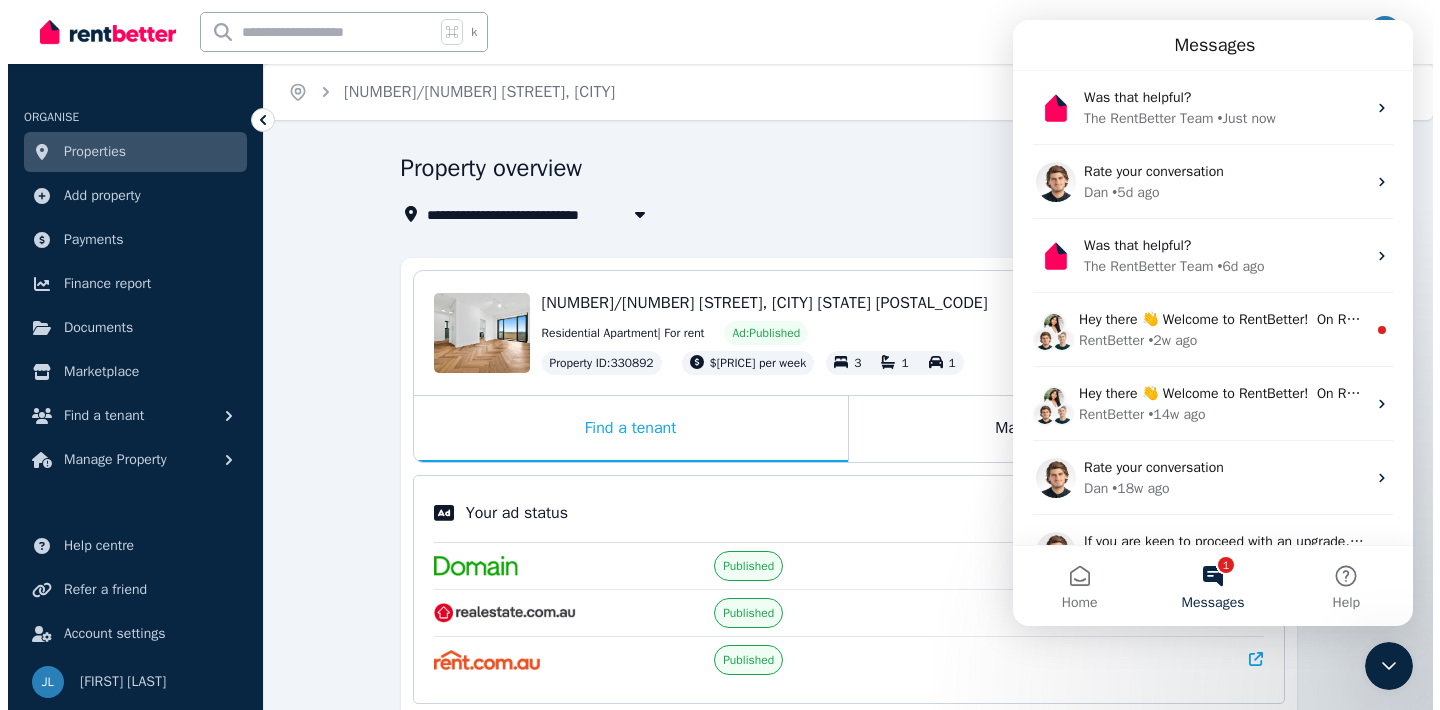 scroll, scrollTop: 207, scrollLeft: 0, axis: vertical 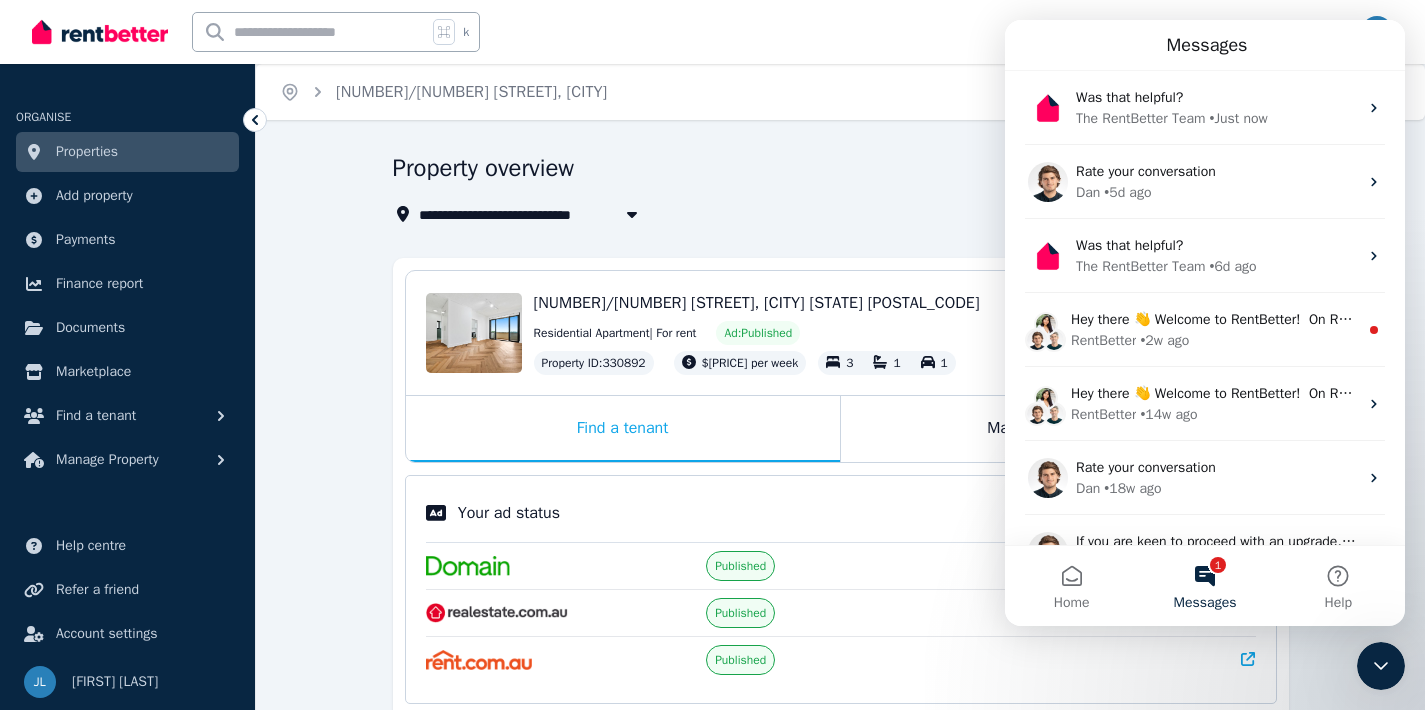 click 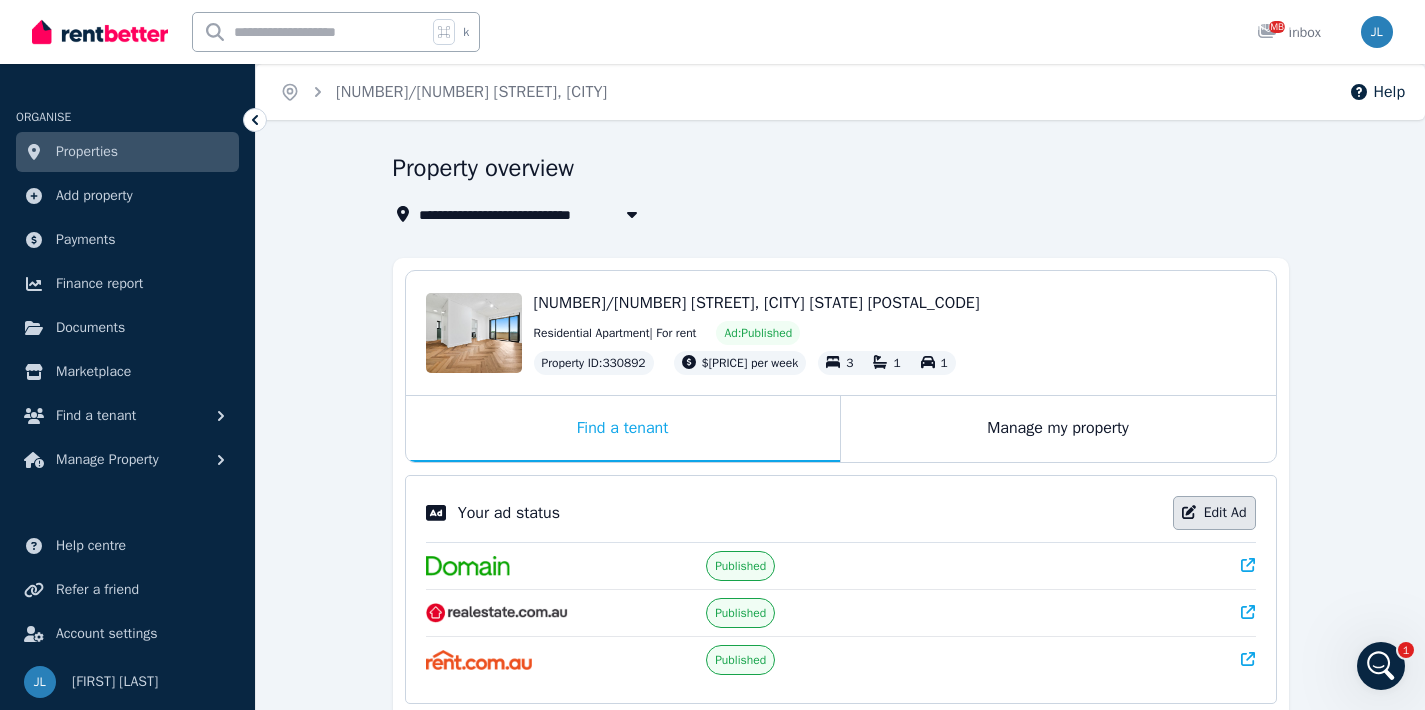 click on "Edit Ad" at bounding box center [1214, 513] 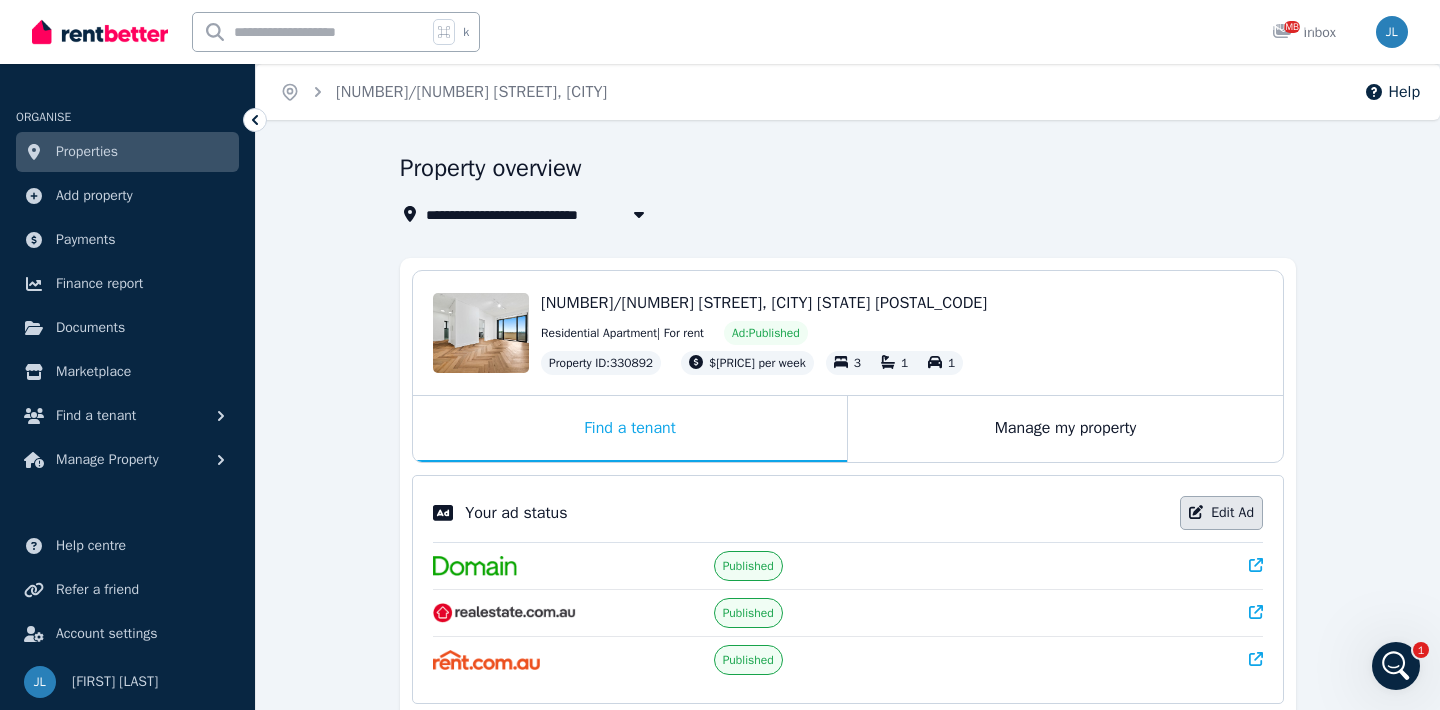 select on "**********" 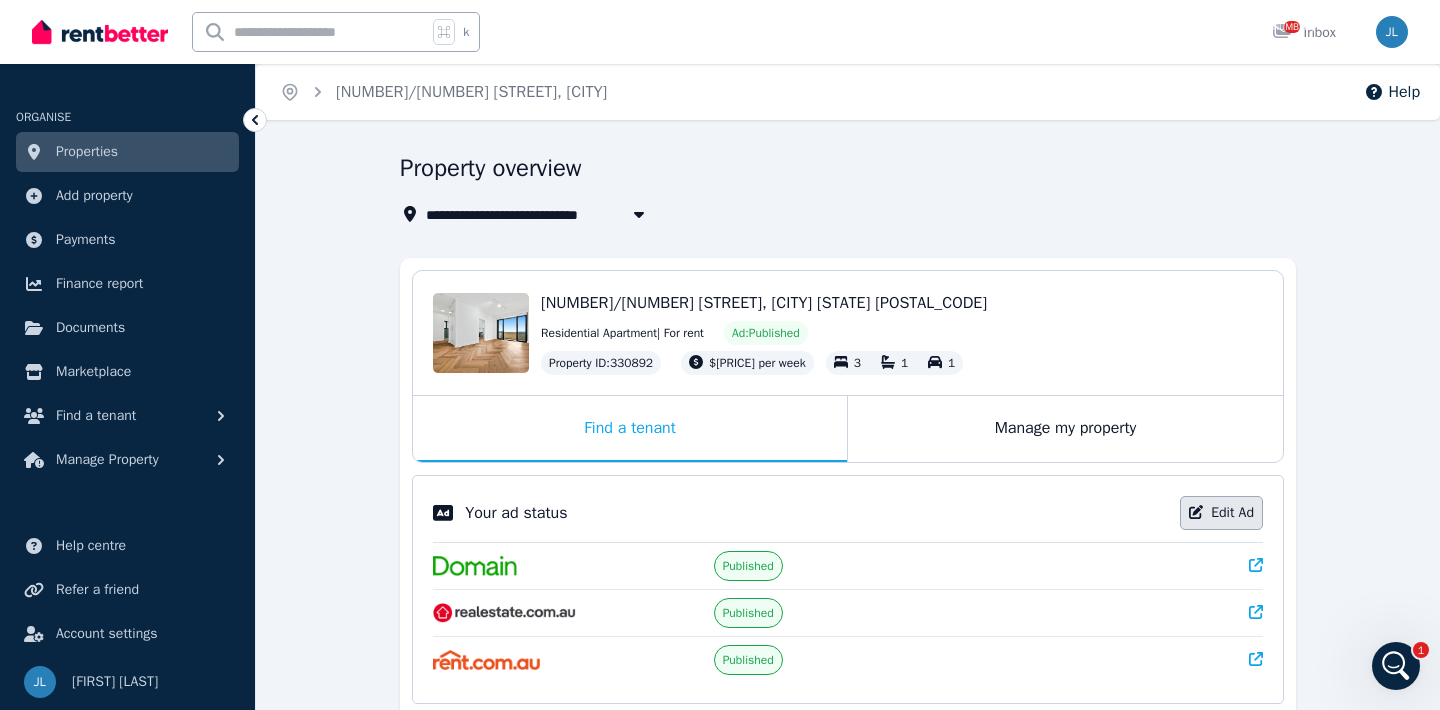select on "**********" 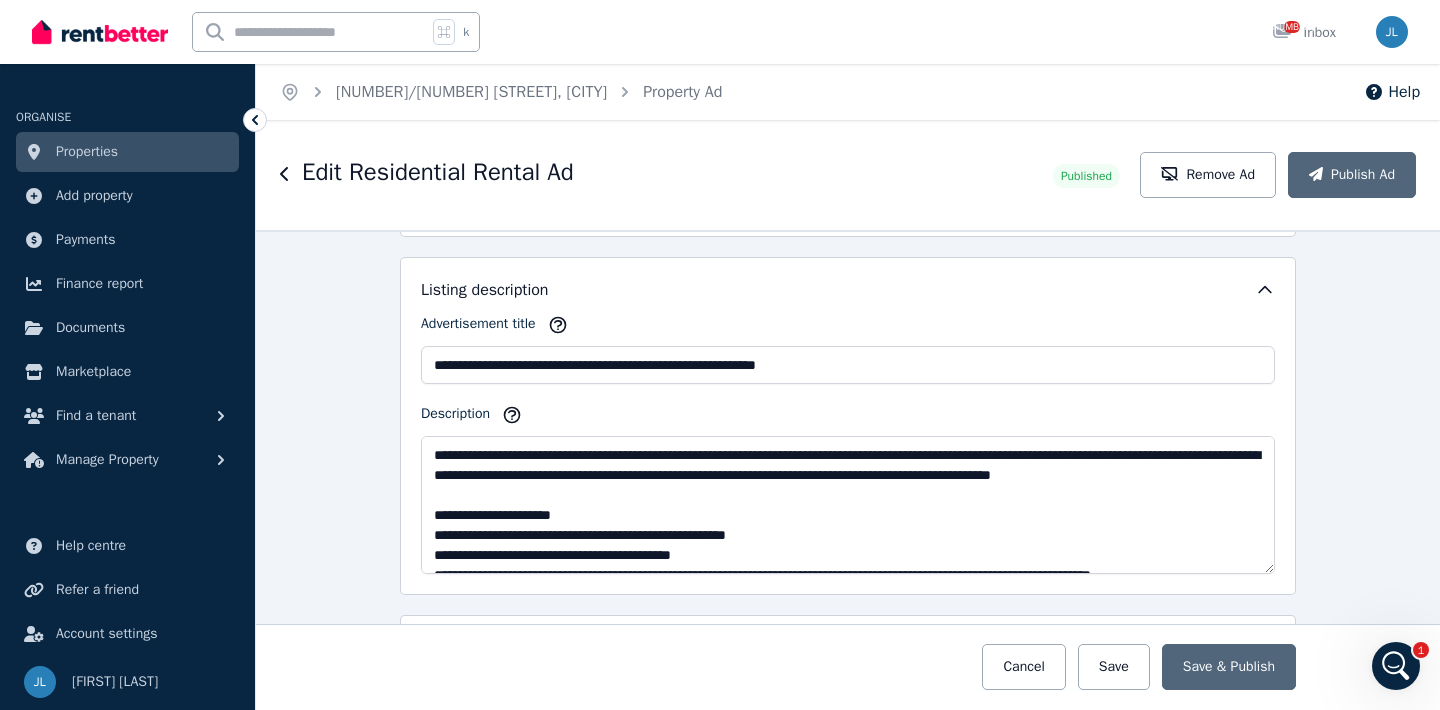 scroll, scrollTop: 1146, scrollLeft: 0, axis: vertical 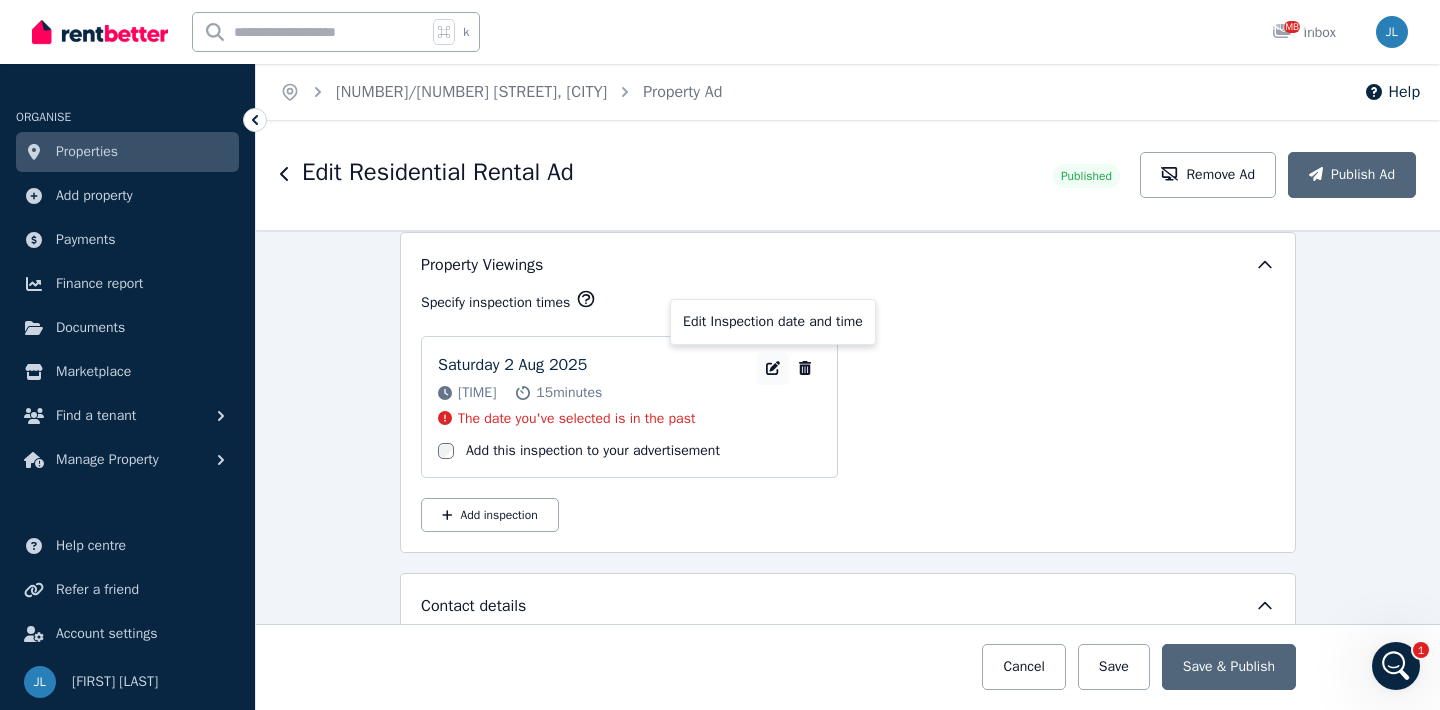 click 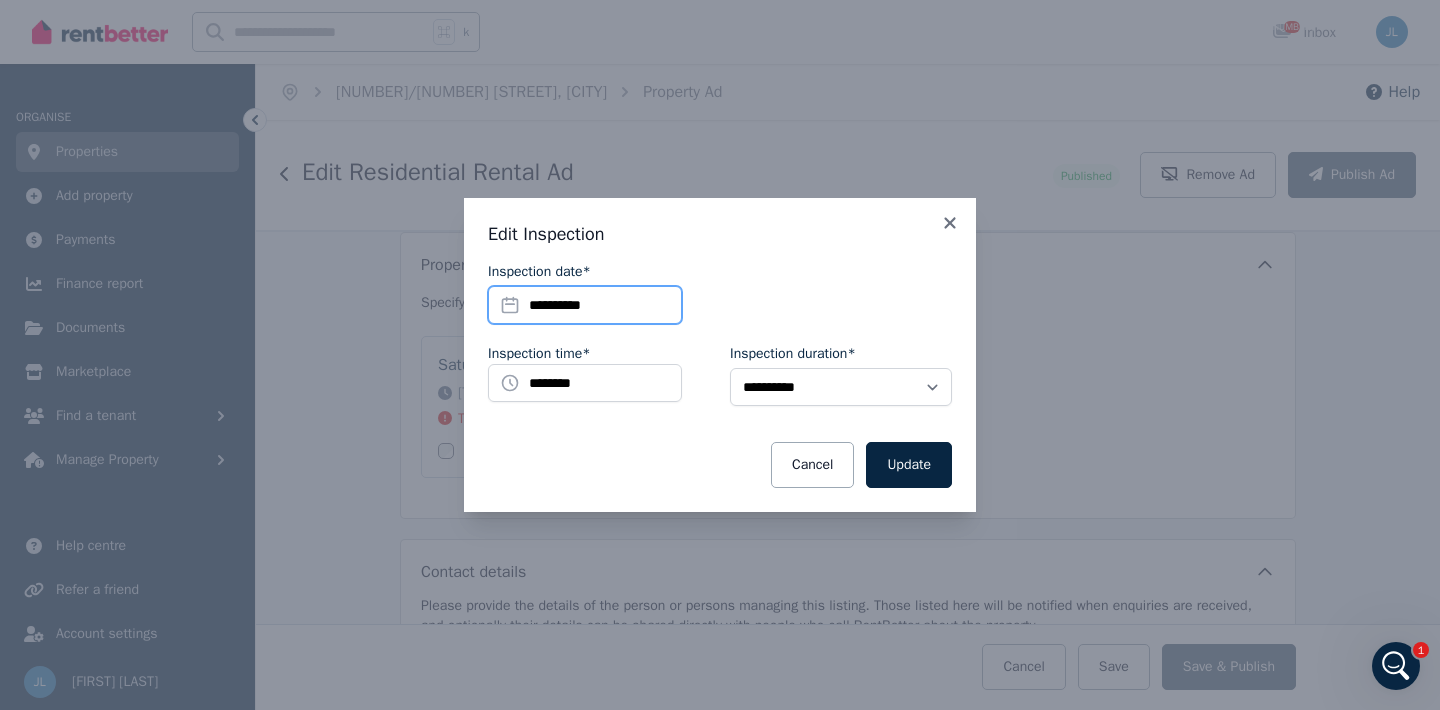click on "**********" at bounding box center (585, 305) 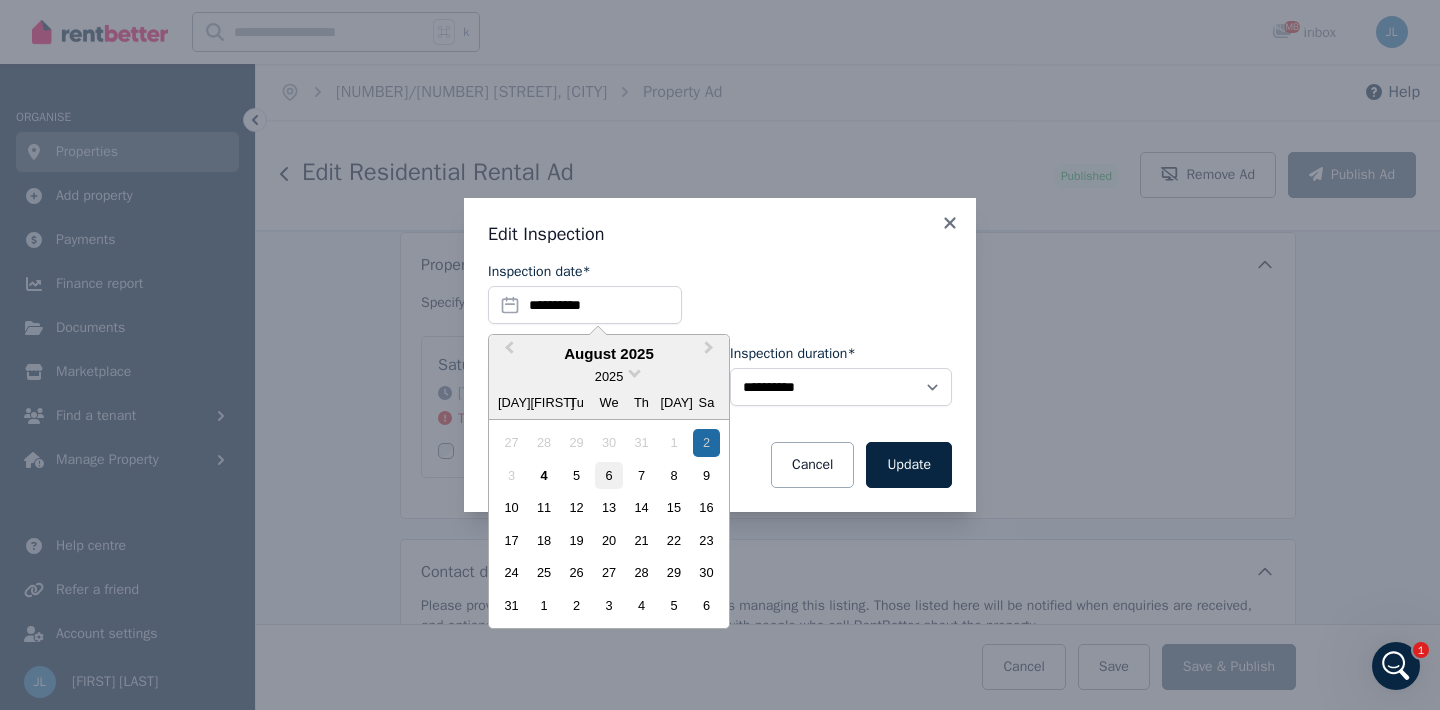click on "6" at bounding box center (608, 475) 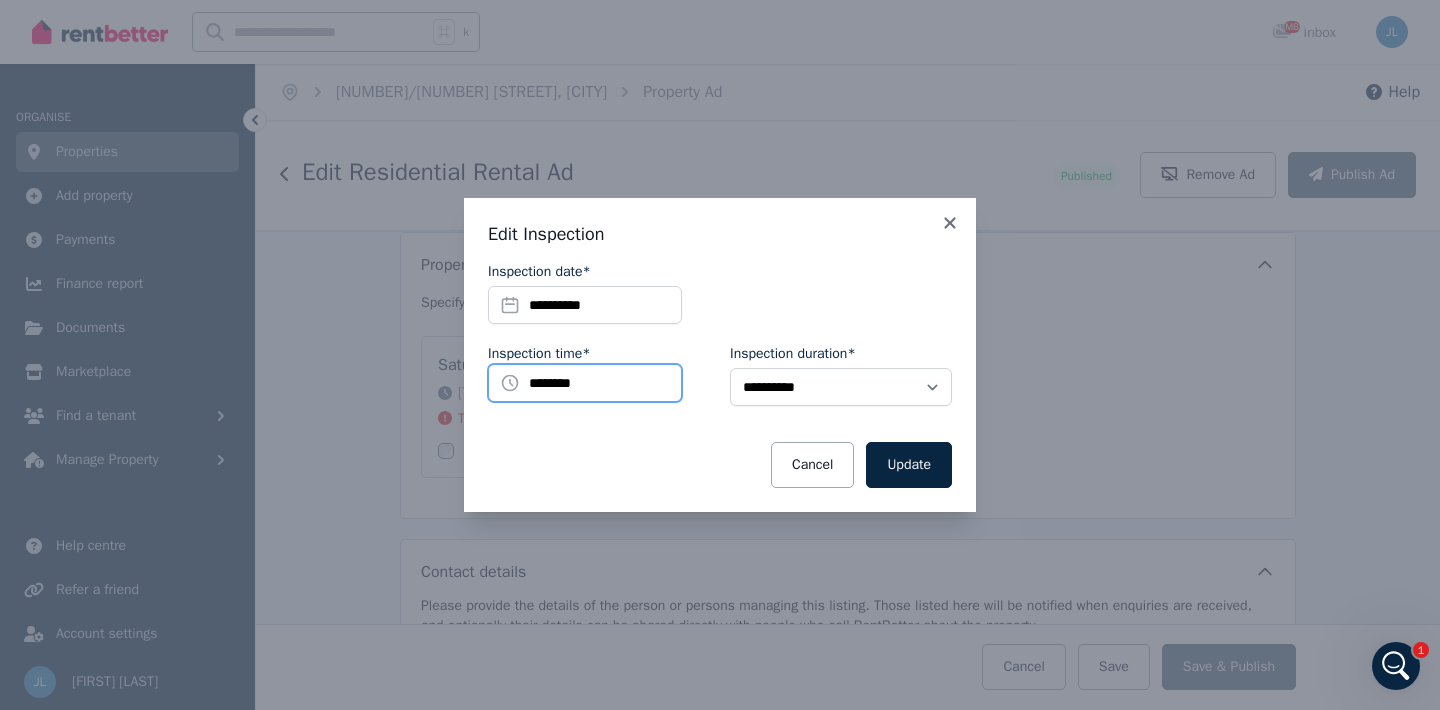 click on "********" at bounding box center (585, 383) 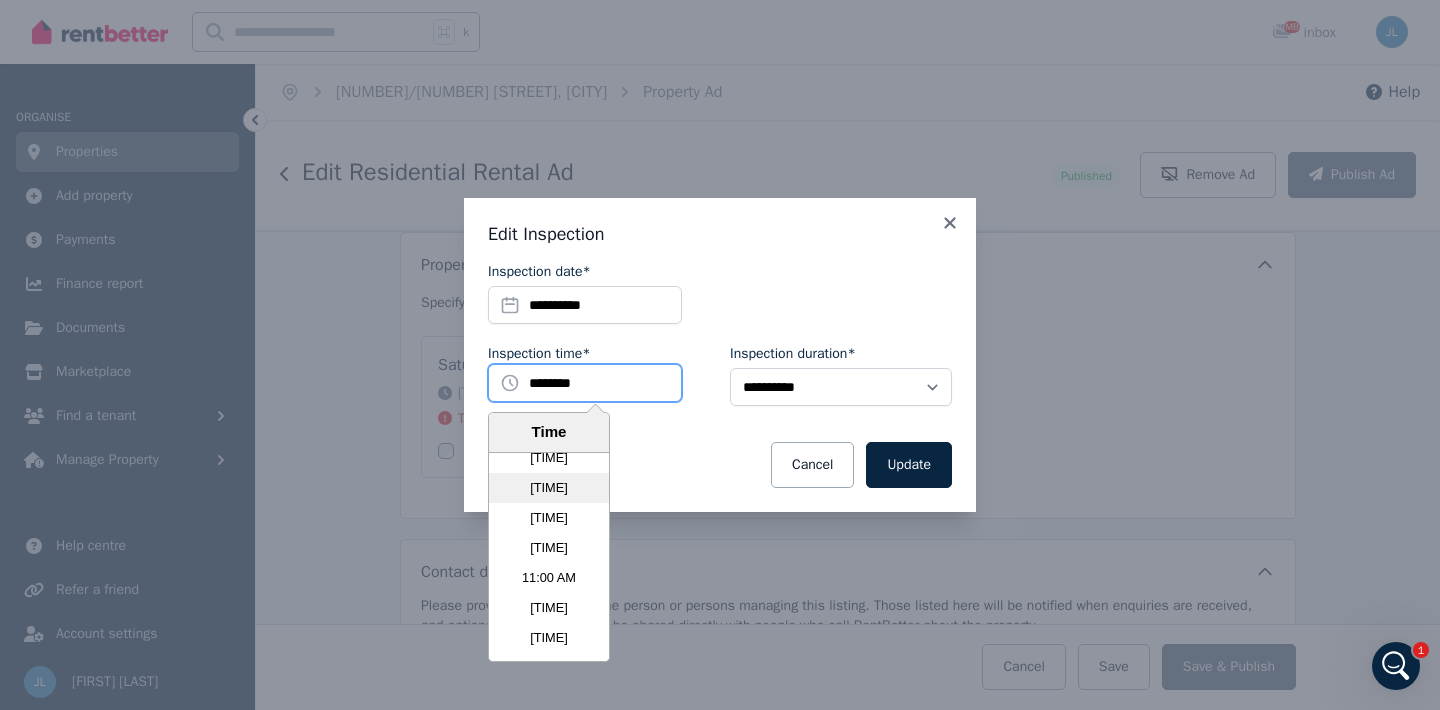 scroll, scrollTop: 3853, scrollLeft: 0, axis: vertical 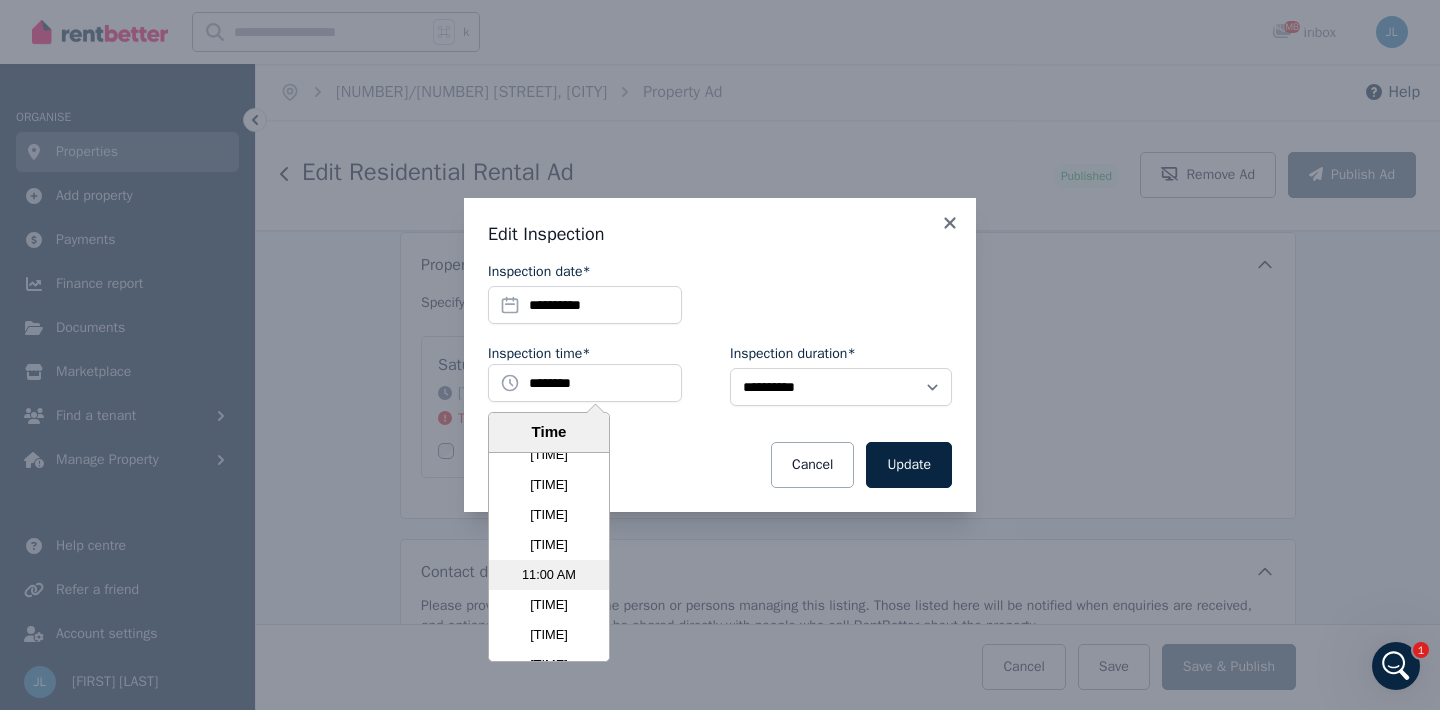 click on "11:00 AM" at bounding box center [549, 575] 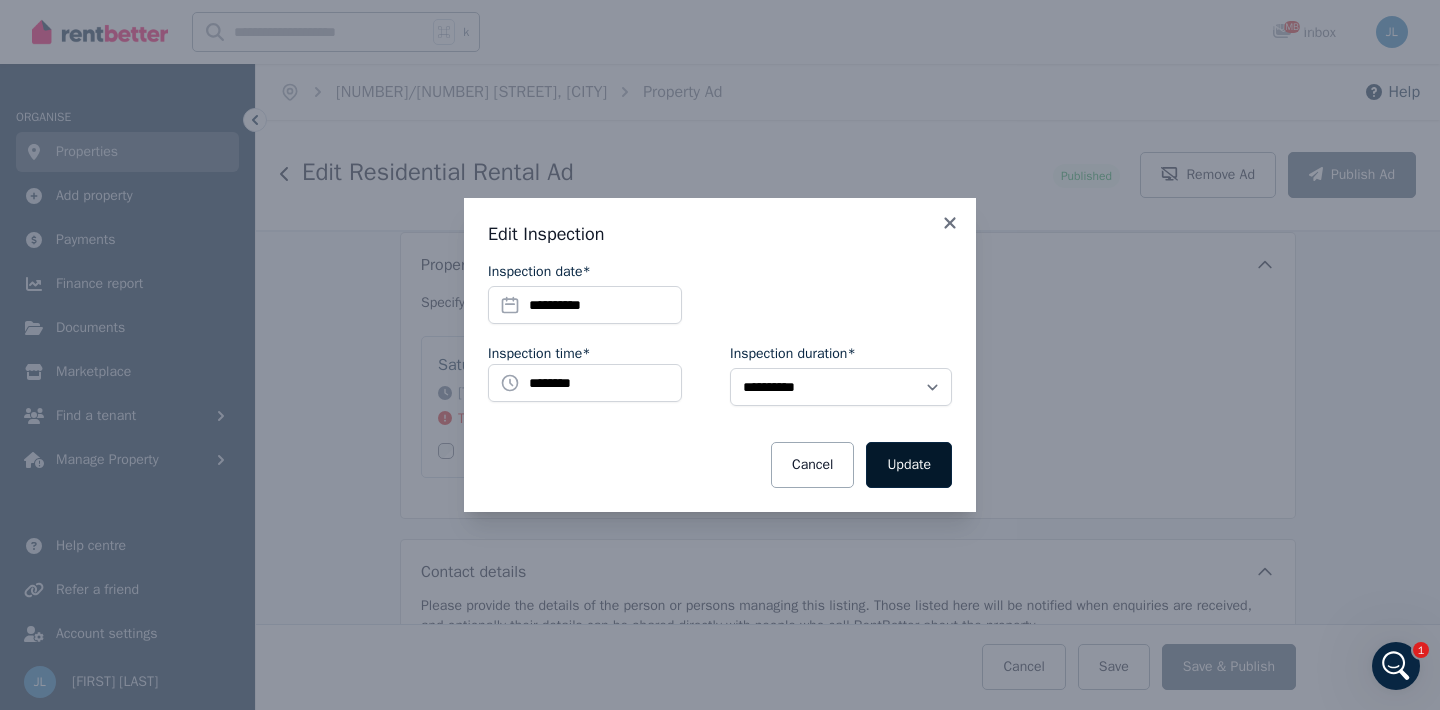 click on "Update" at bounding box center [909, 465] 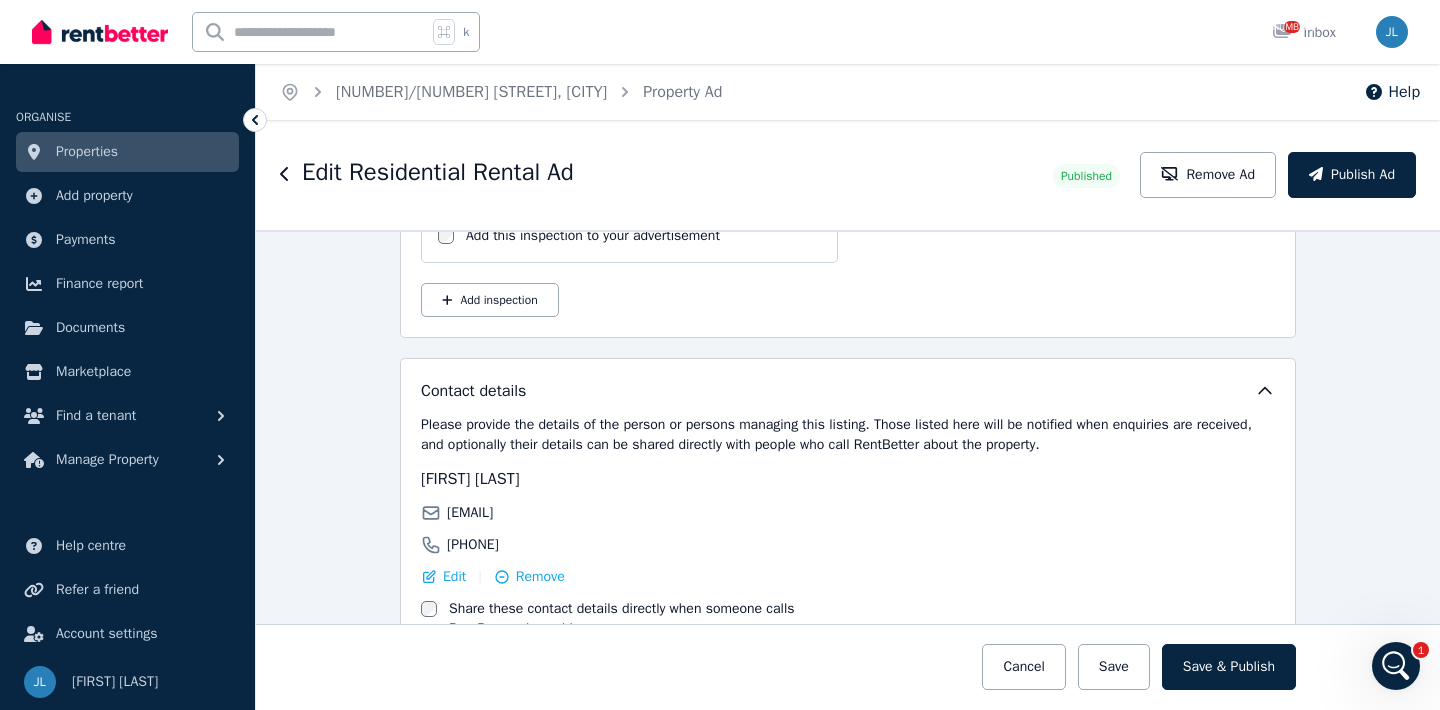 scroll, scrollTop: 3291, scrollLeft: 0, axis: vertical 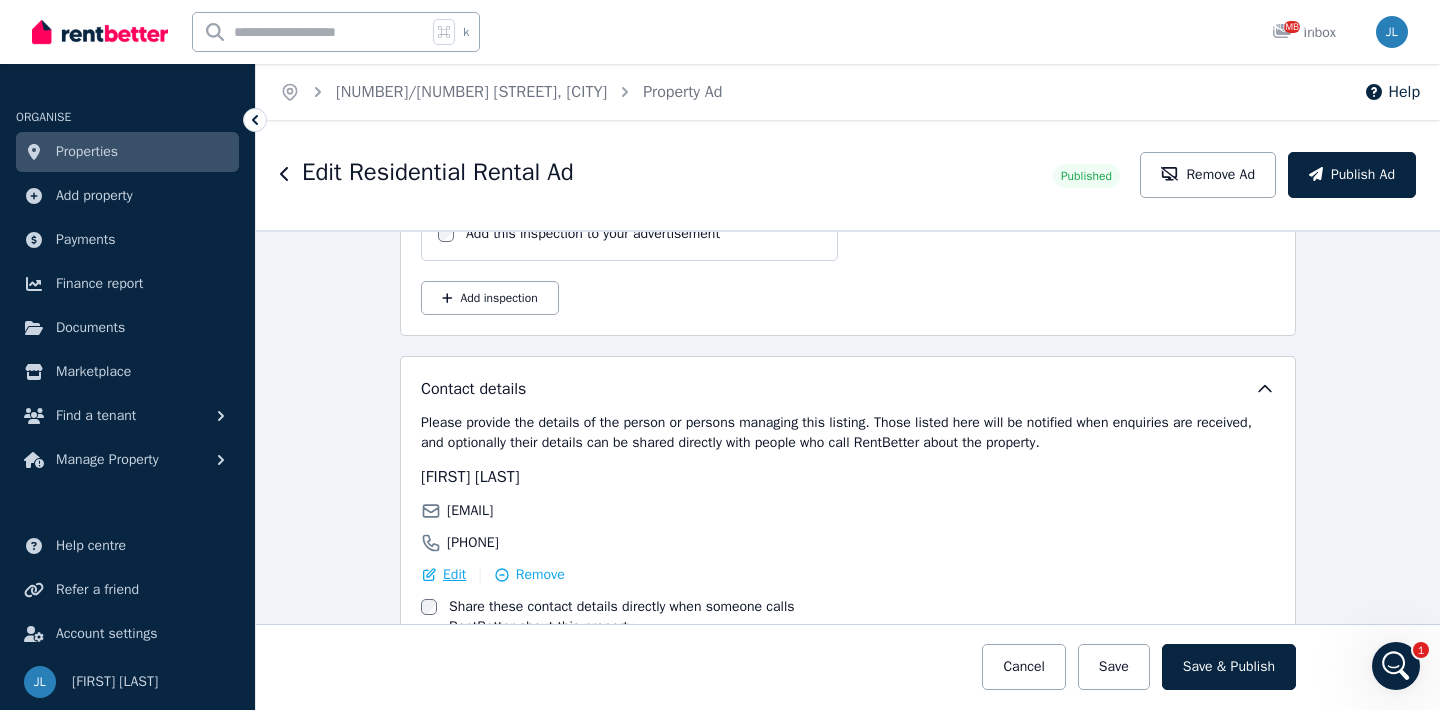 click on "Edit" at bounding box center (454, 575) 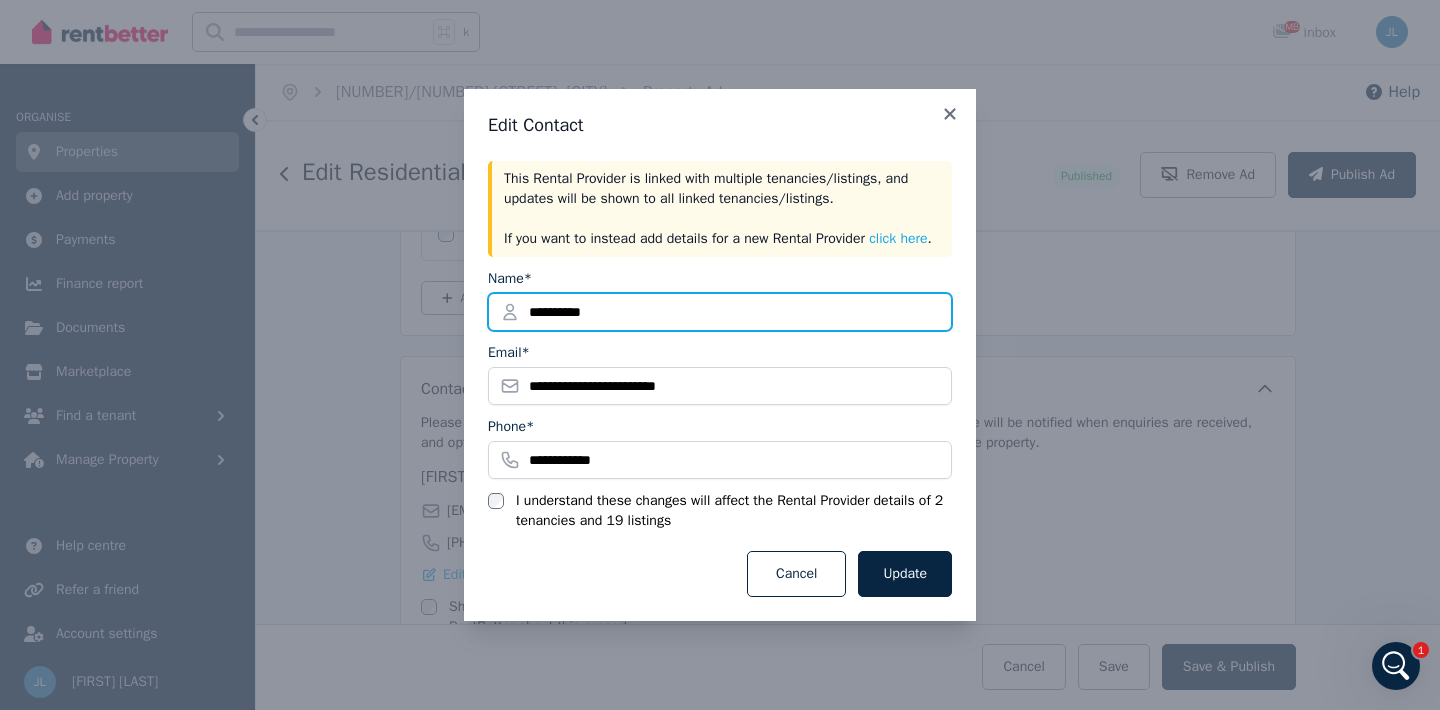 click on "**********" at bounding box center [720, 312] 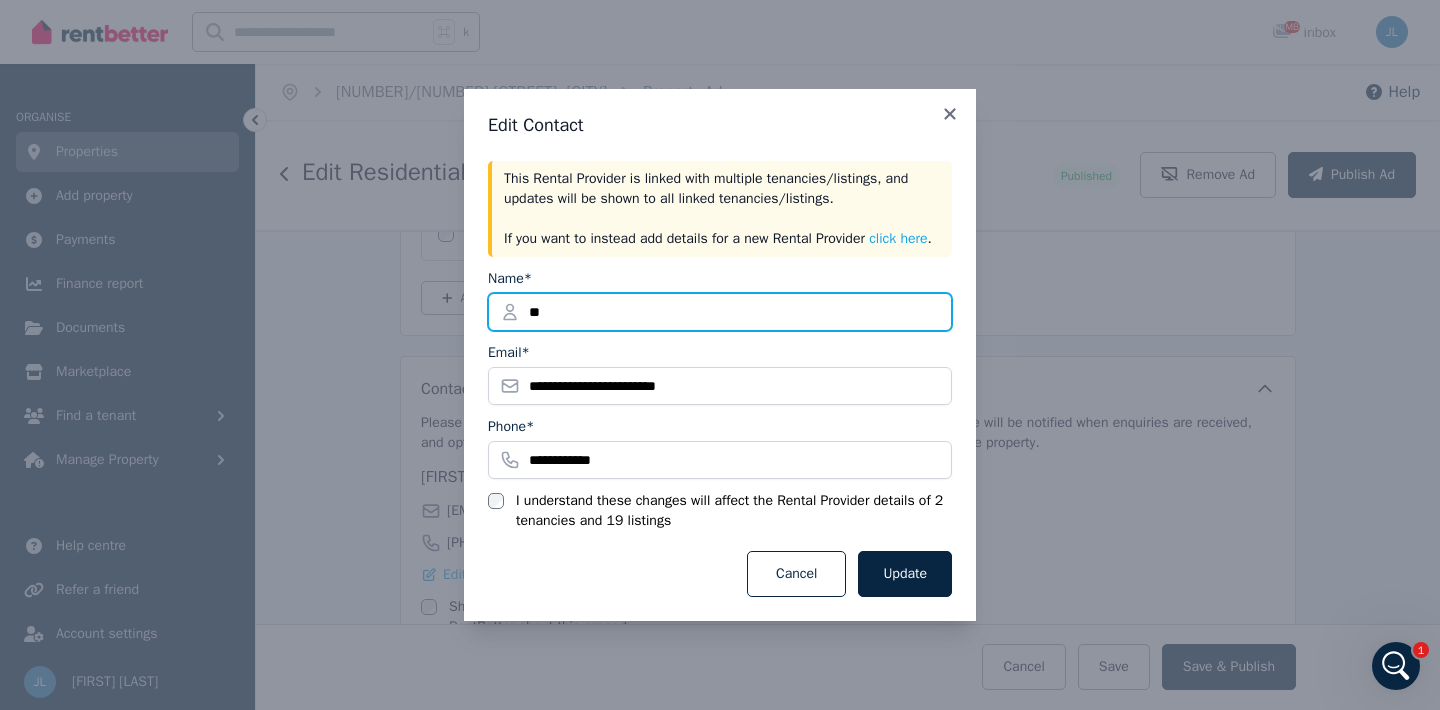 type on "*" 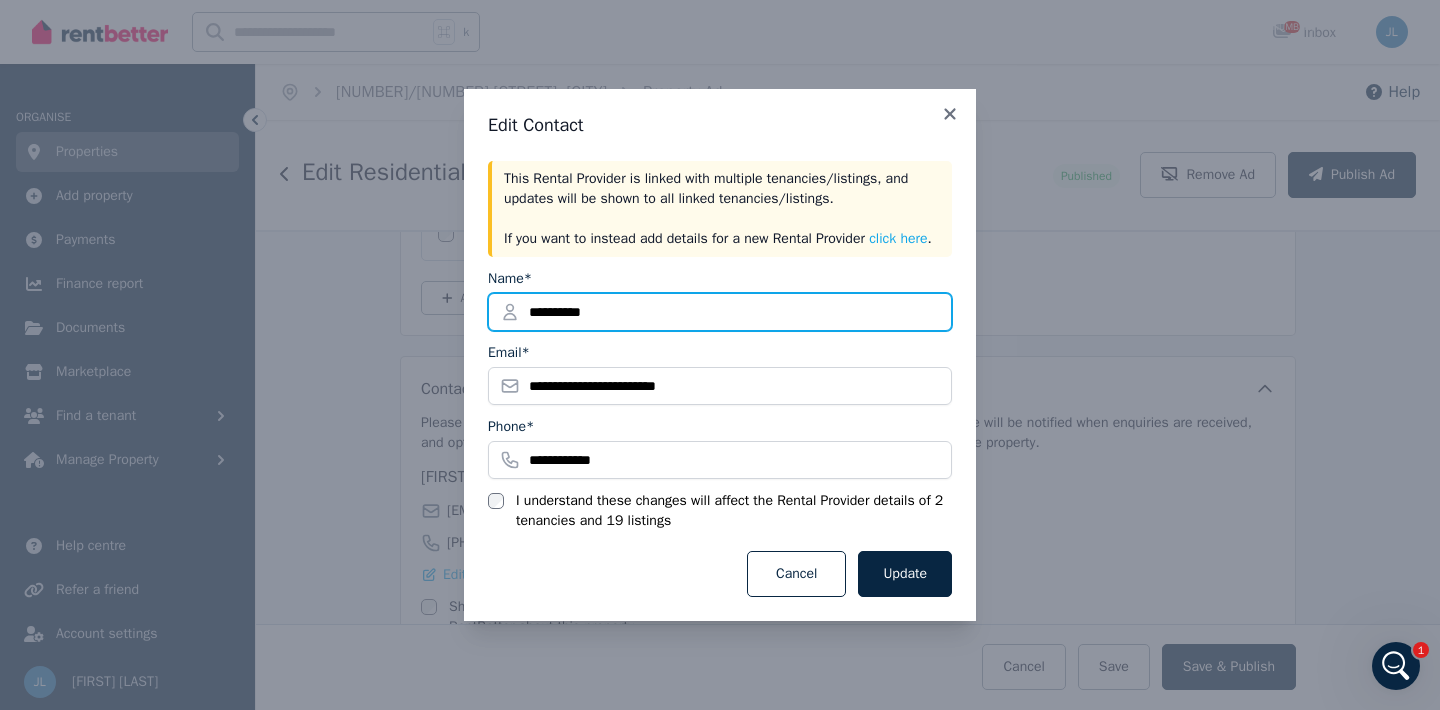 type on "**********" 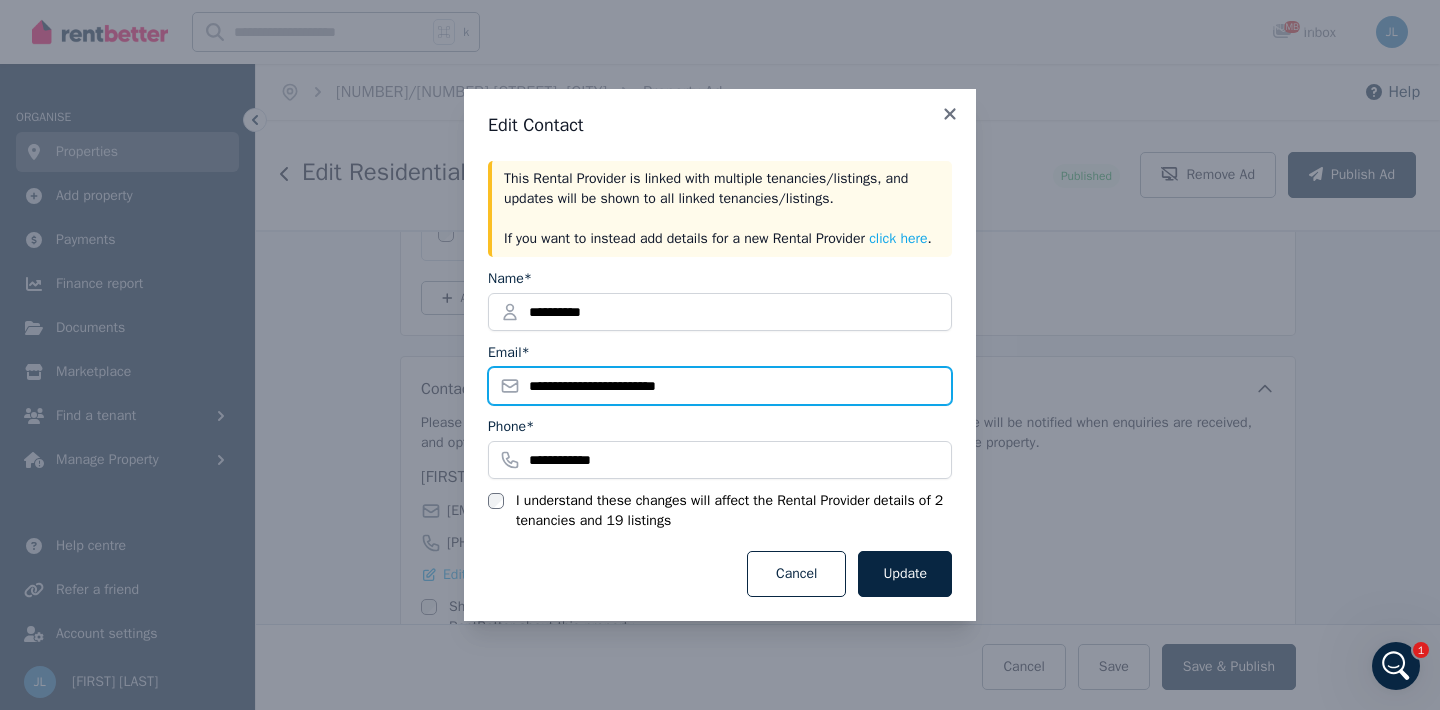 click on "**********" at bounding box center [720, 386] 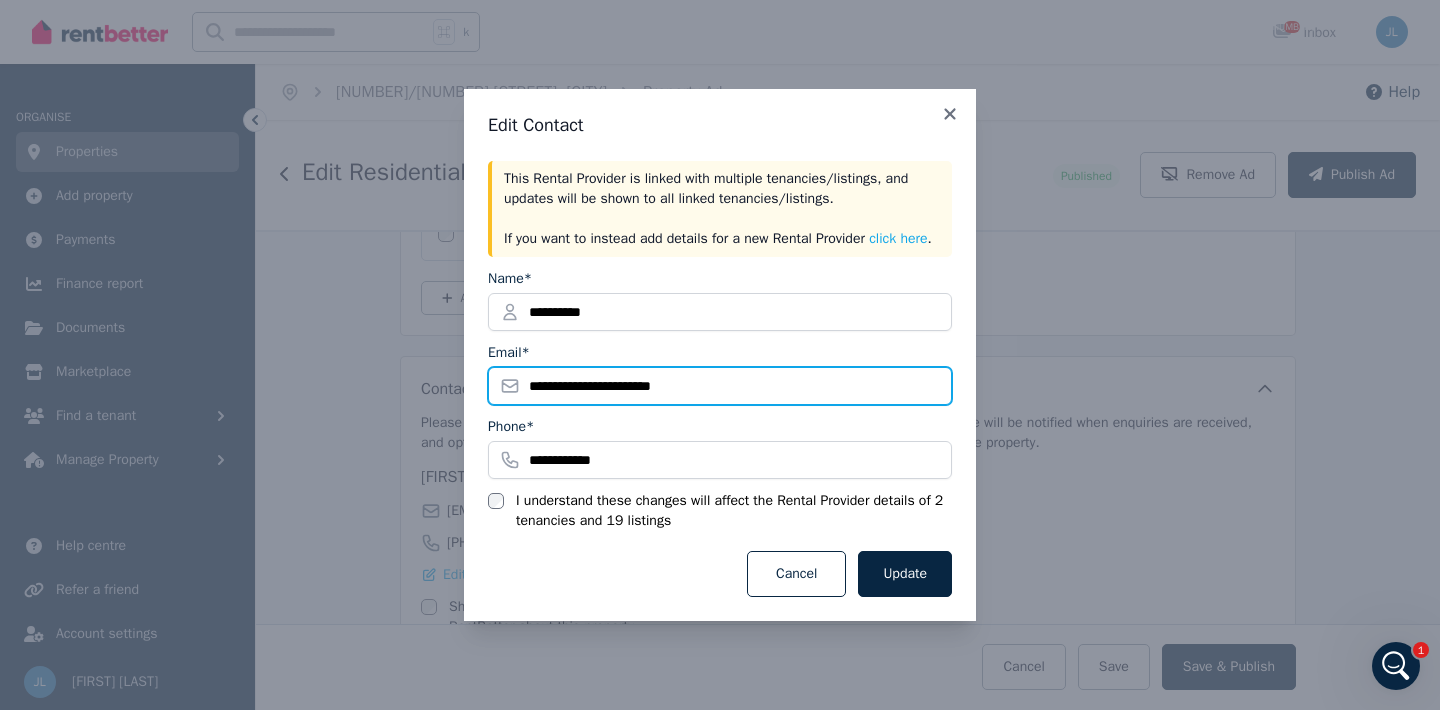 type on "**********" 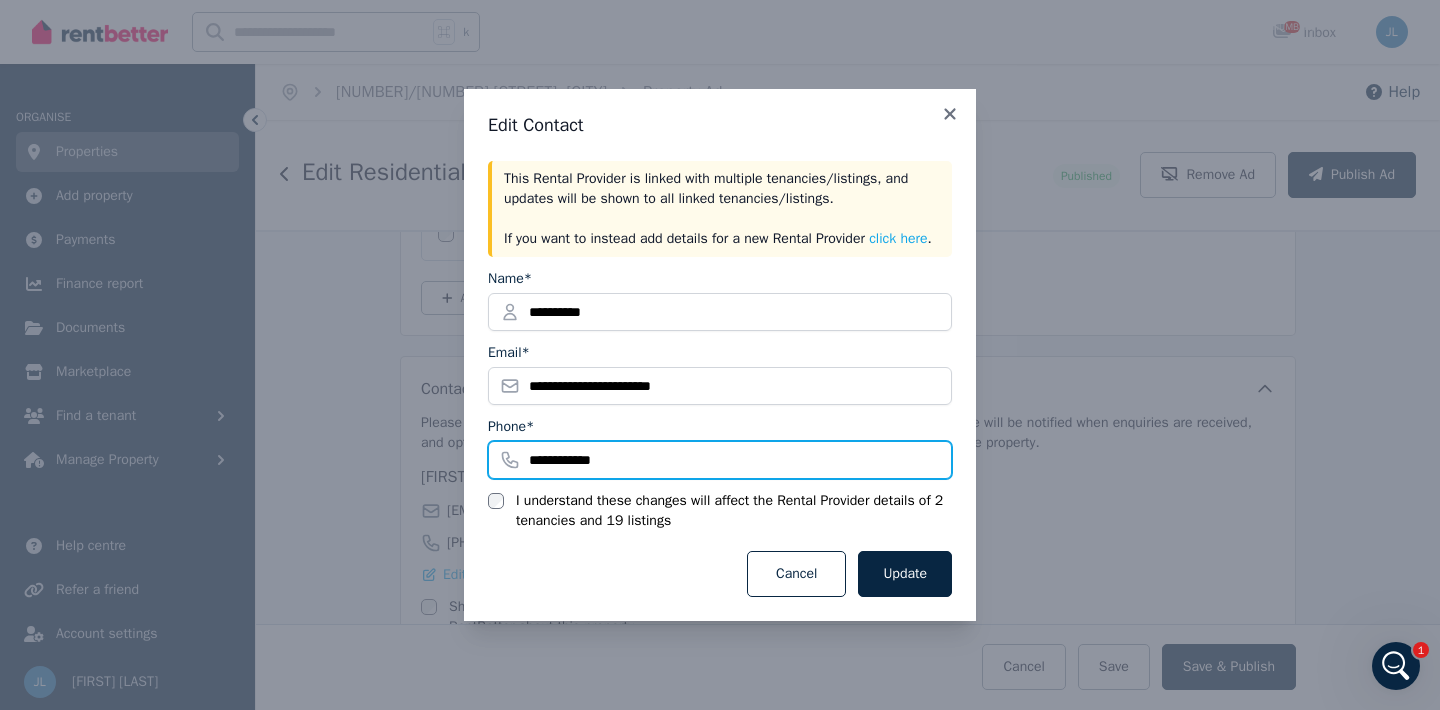 click on "**********" at bounding box center (720, 460) 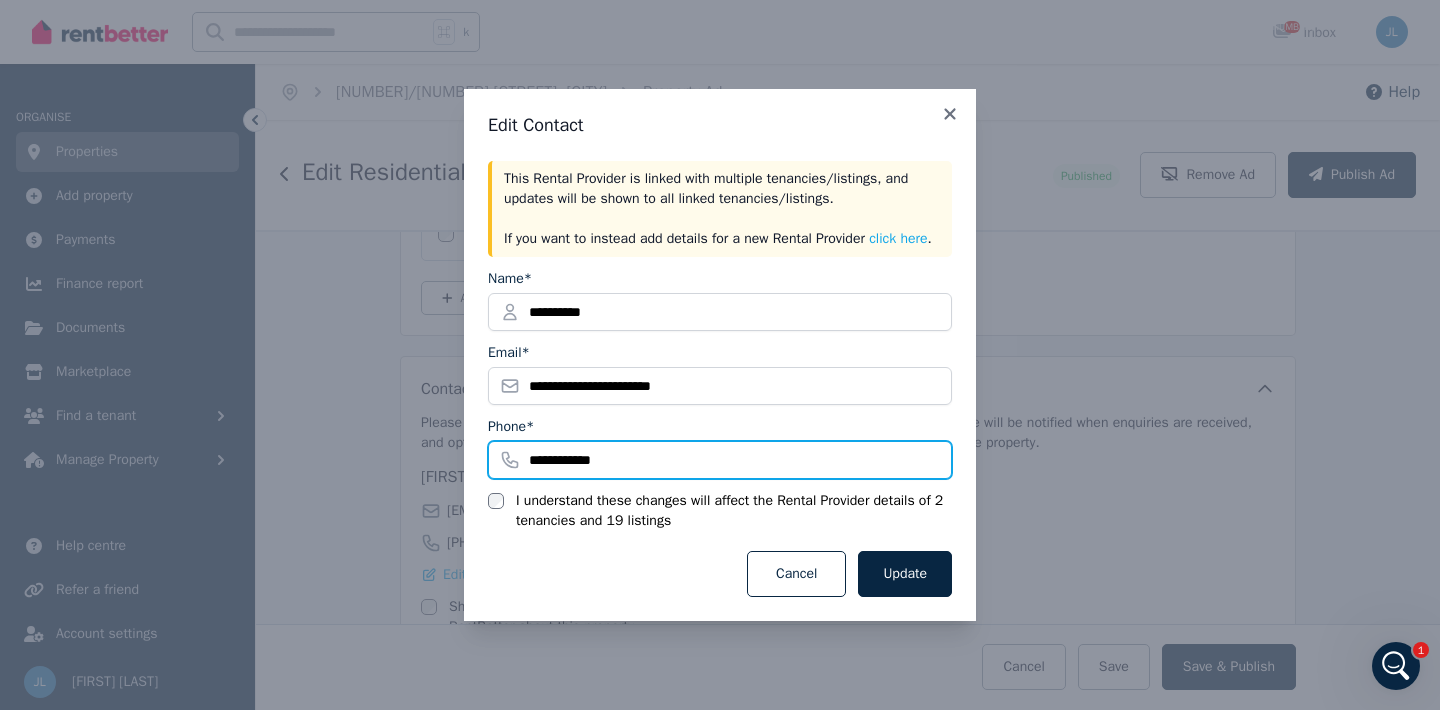 type on "**********" 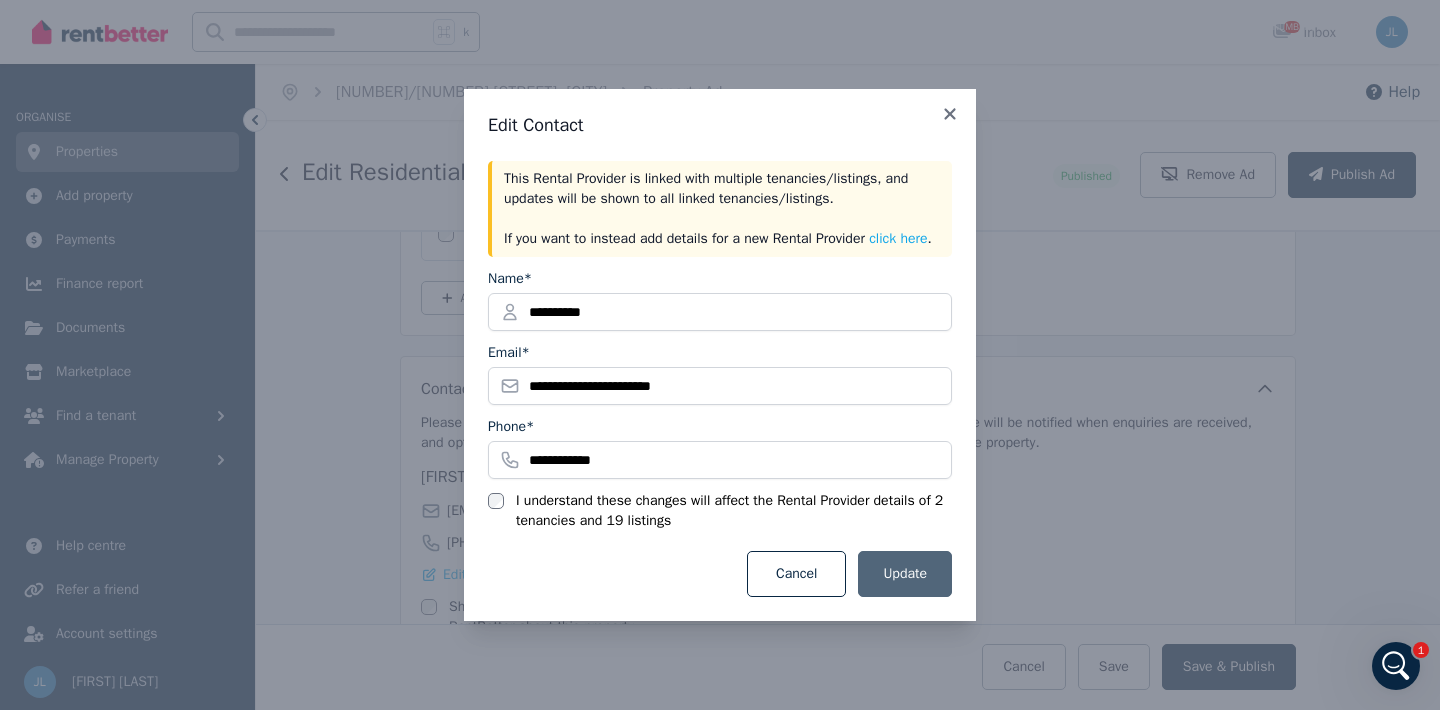 click on "Update" at bounding box center [905, 574] 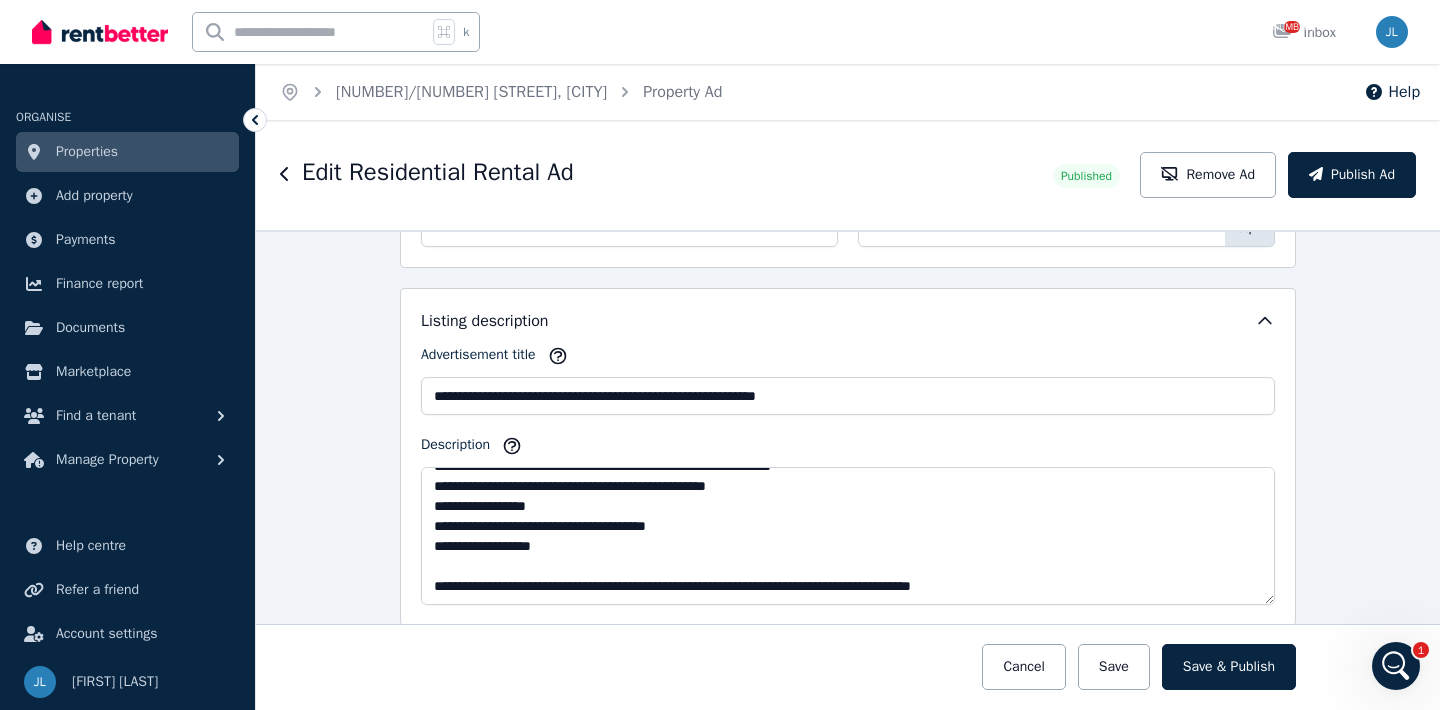 scroll, scrollTop: 1109, scrollLeft: 0, axis: vertical 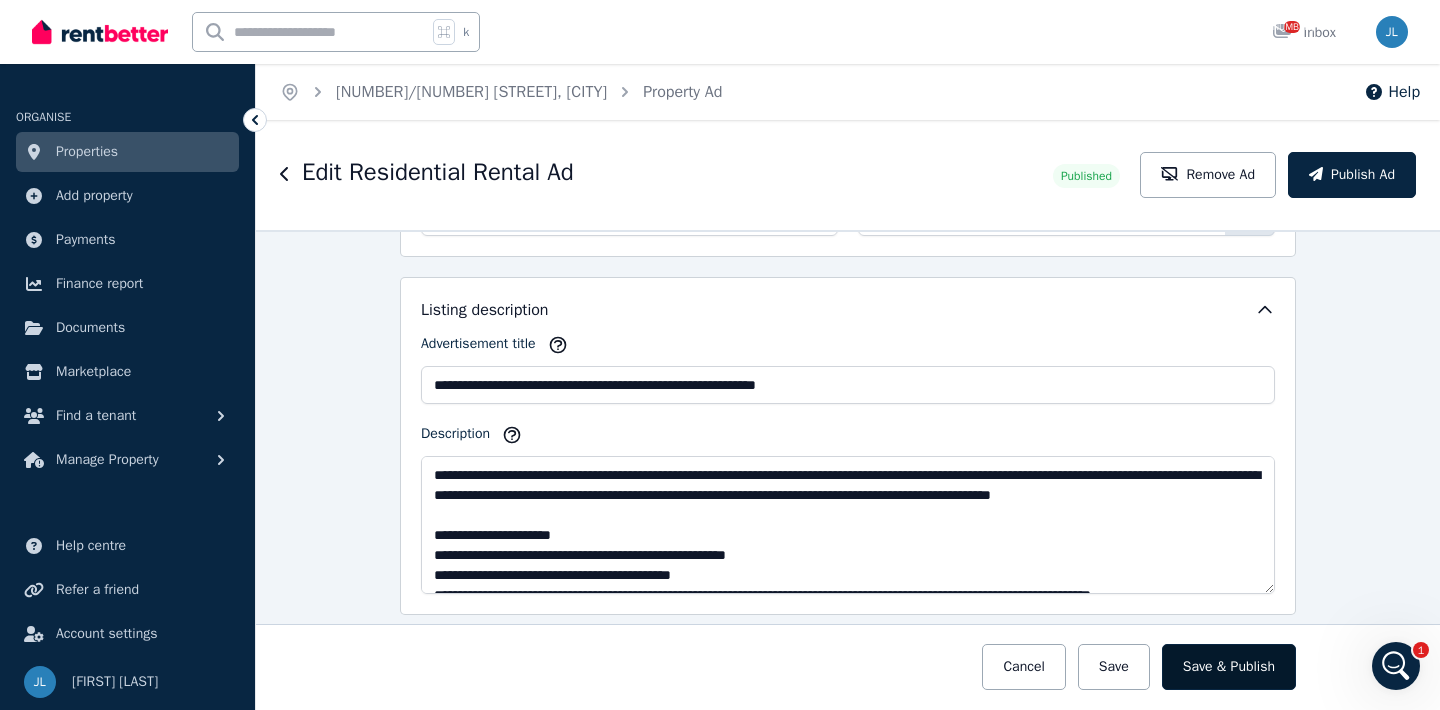 click on "Save & Publish" at bounding box center (1229, 667) 